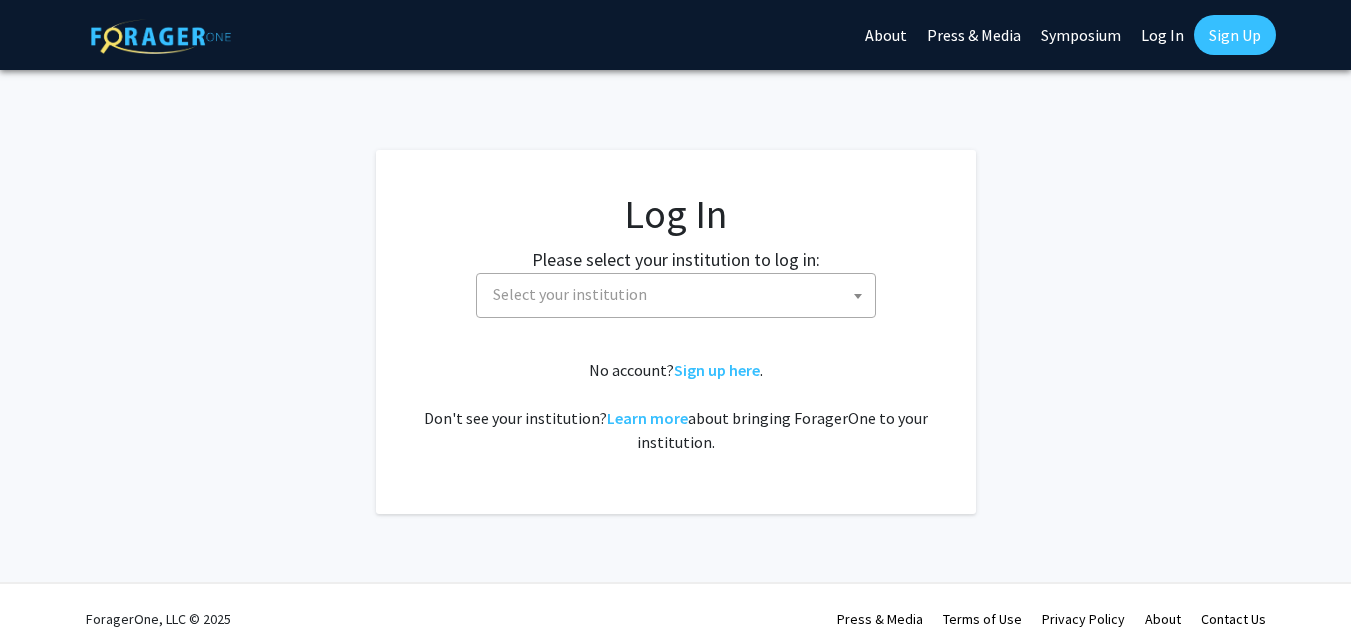 scroll, scrollTop: 0, scrollLeft: 0, axis: both 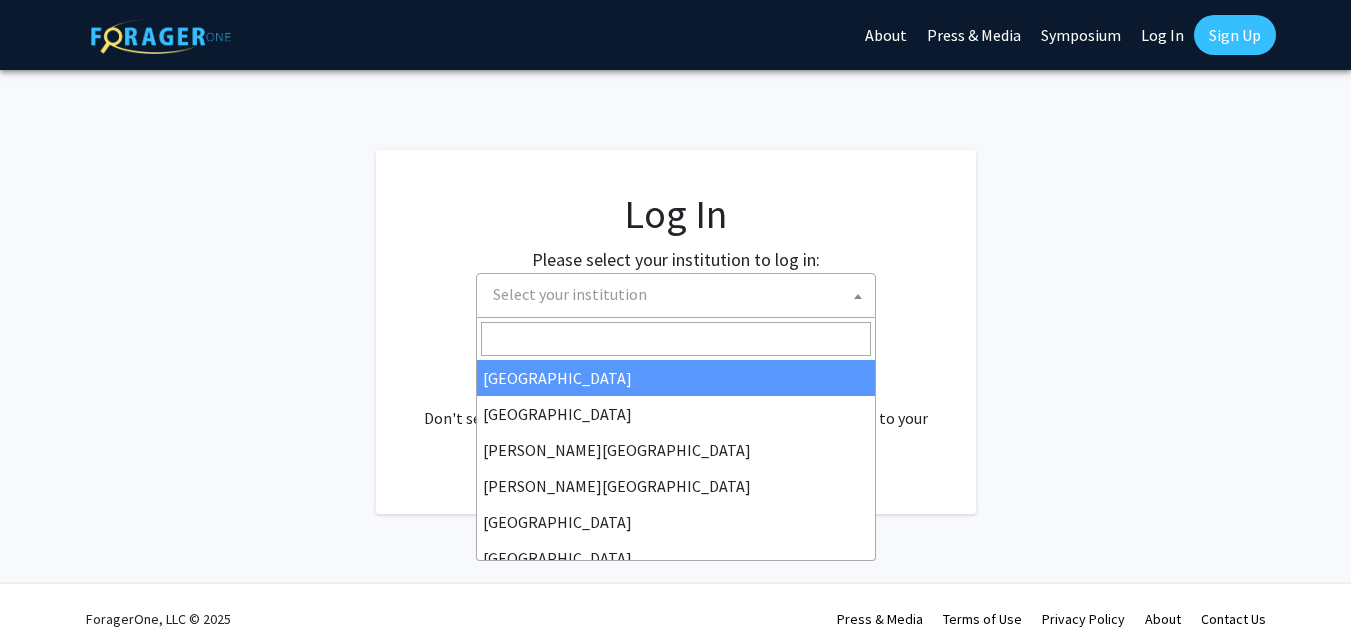 click on "Select your institution" at bounding box center [680, 294] 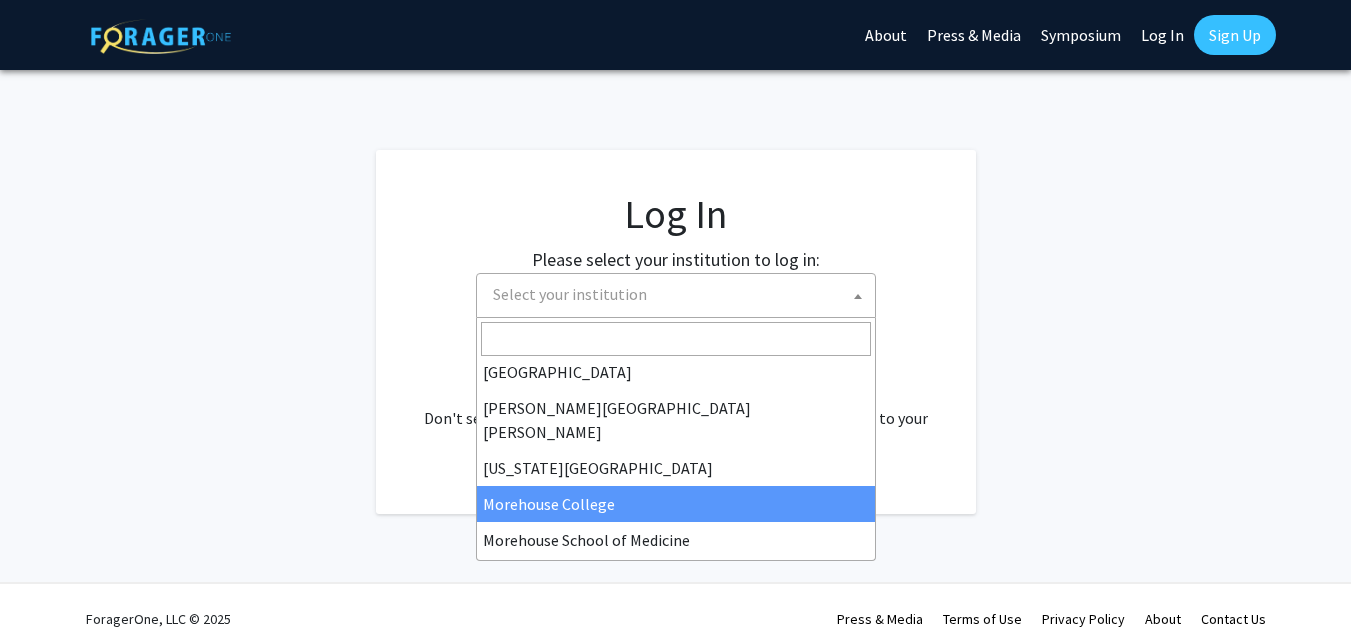 scroll, scrollTop: 700, scrollLeft: 0, axis: vertical 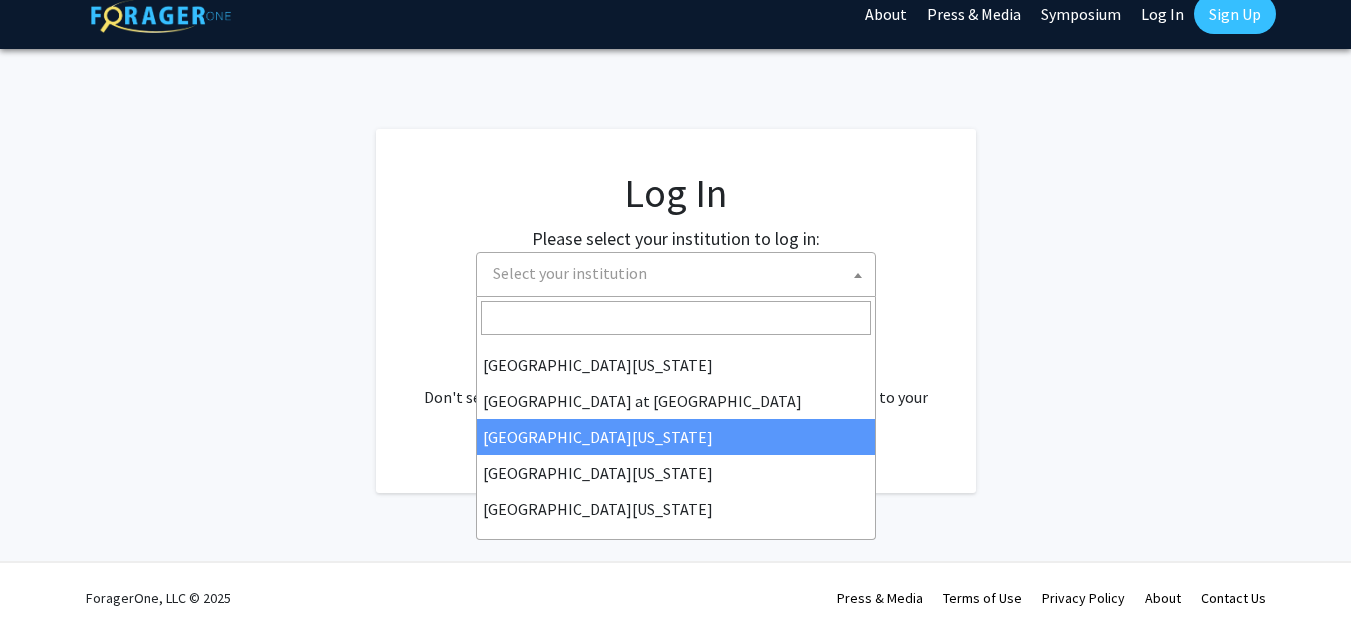select on "13" 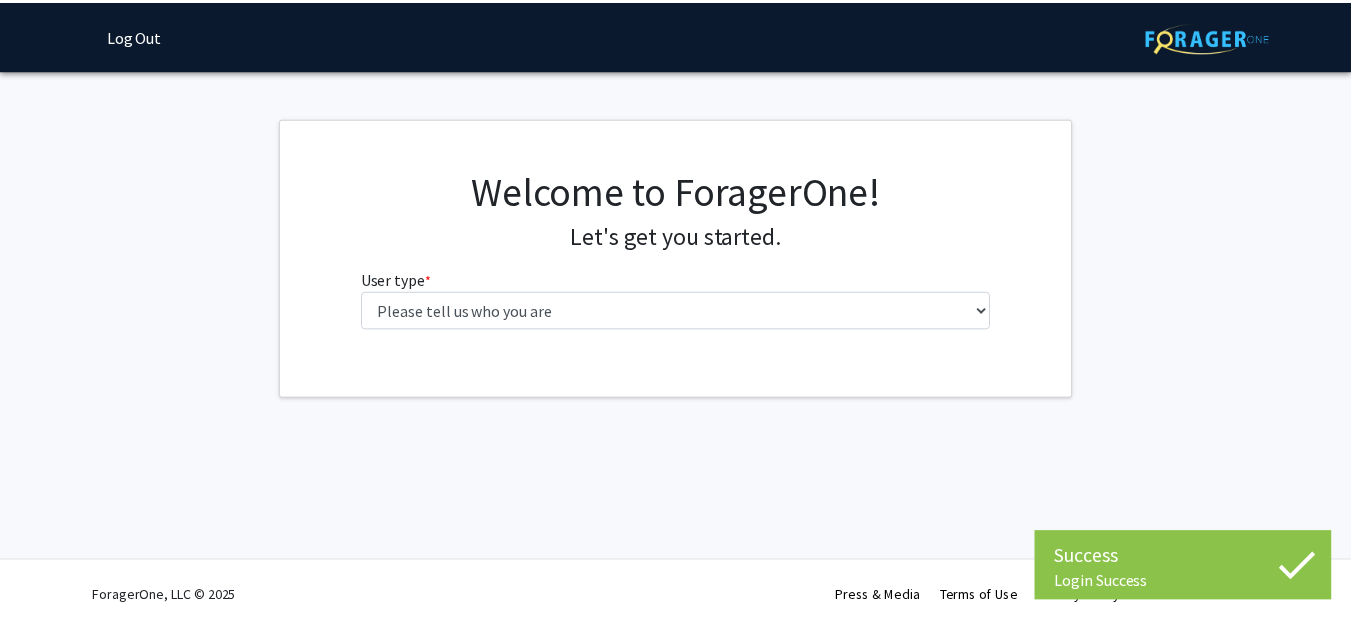scroll, scrollTop: 0, scrollLeft: 0, axis: both 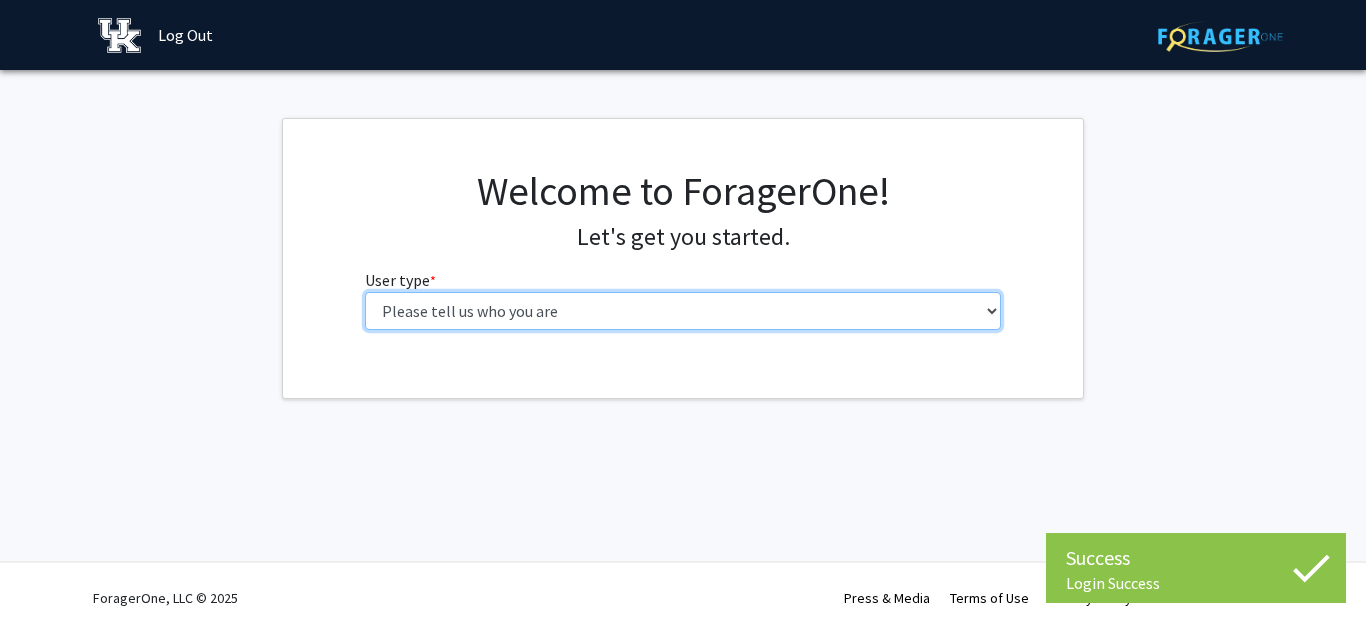 click on "Please tell us who you are  Undergraduate Student   Master's Student   Doctoral Candidate (PhD, MD, DMD, PharmD, etc.)   Postdoctoral Researcher / Research Staff / Medical Resident / Medical Fellow   Faculty   Administrative Staff" at bounding box center [683, 311] 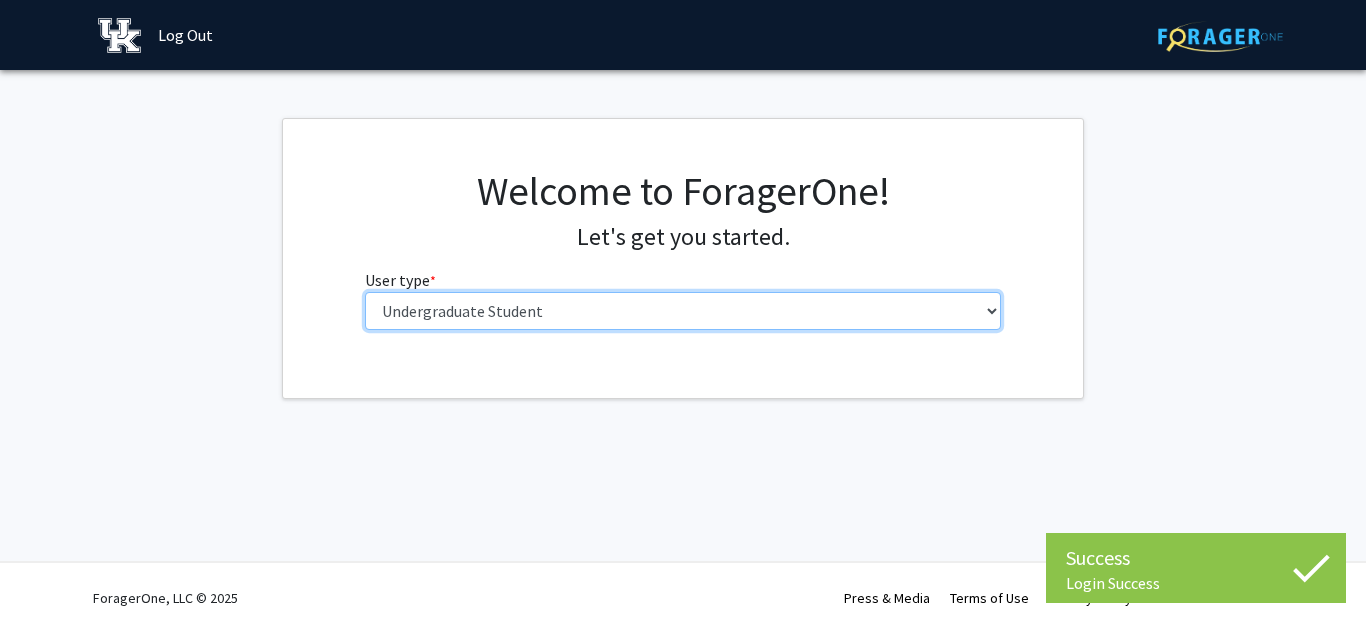 click on "Please tell us who you are  Undergraduate Student   Master's Student   Doctoral Candidate (PhD, MD, DMD, PharmD, etc.)   Postdoctoral Researcher / Research Staff / Medical Resident / Medical Fellow   Faculty   Administrative Staff" at bounding box center (683, 311) 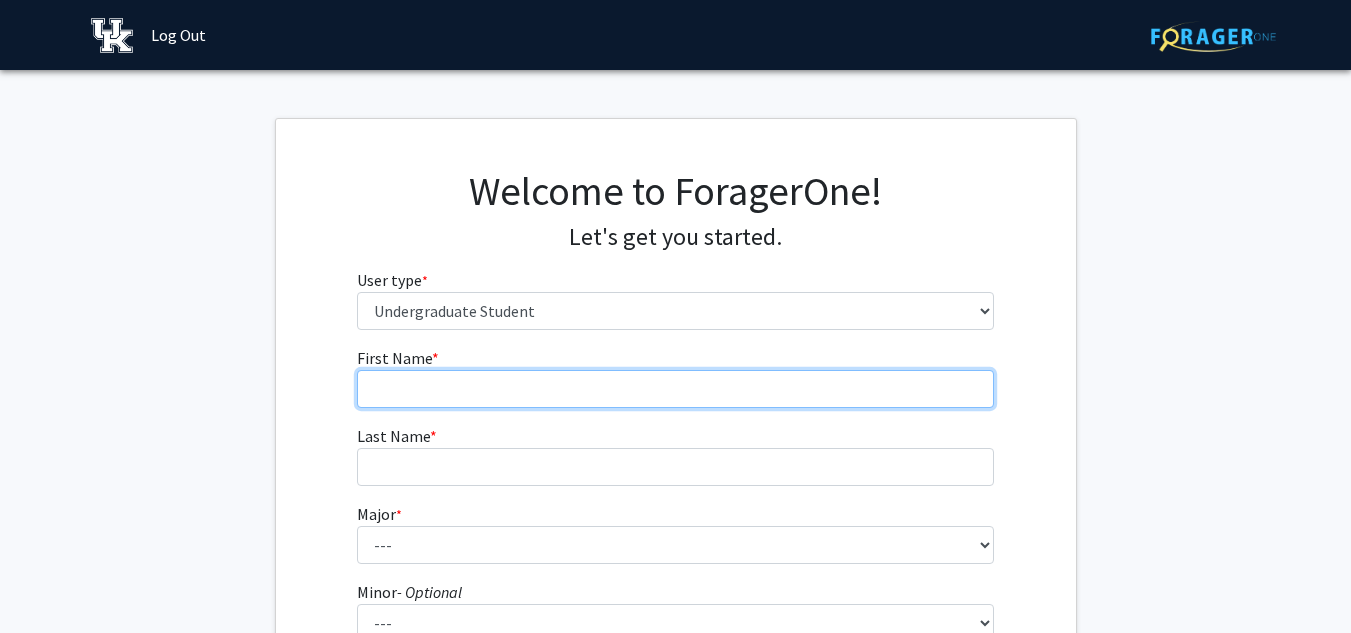 click on "First Name * required" at bounding box center (675, 389) 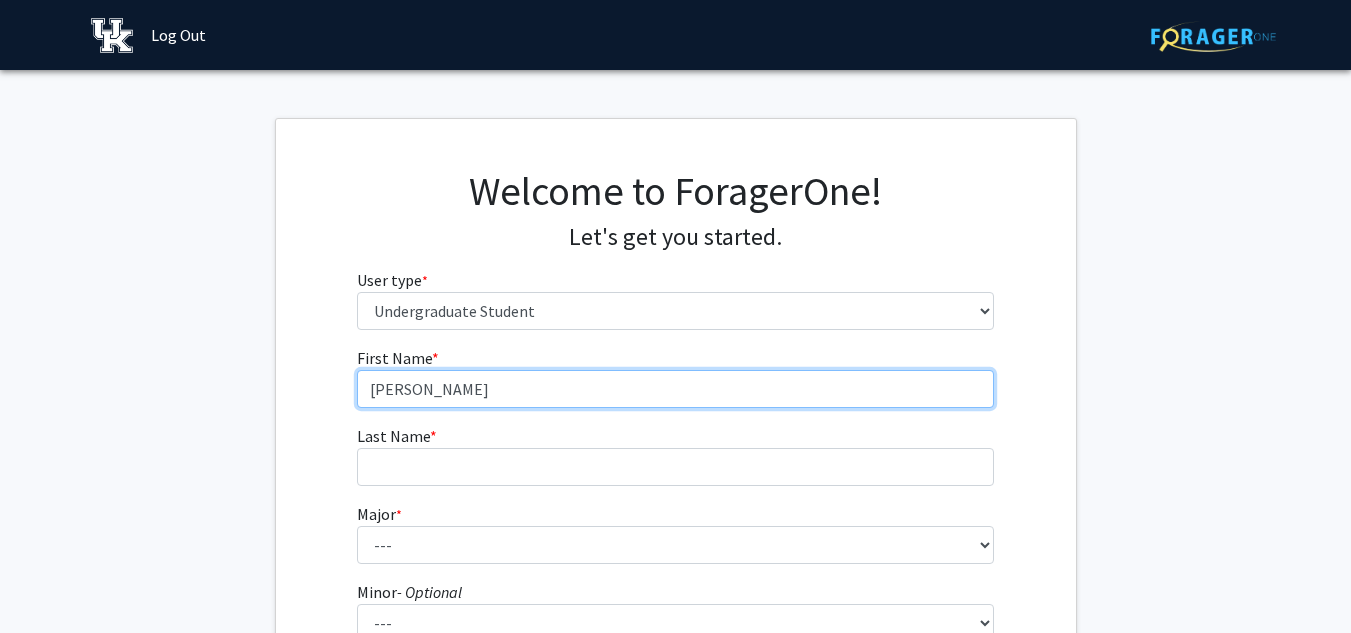 type on "[PERSON_NAME]" 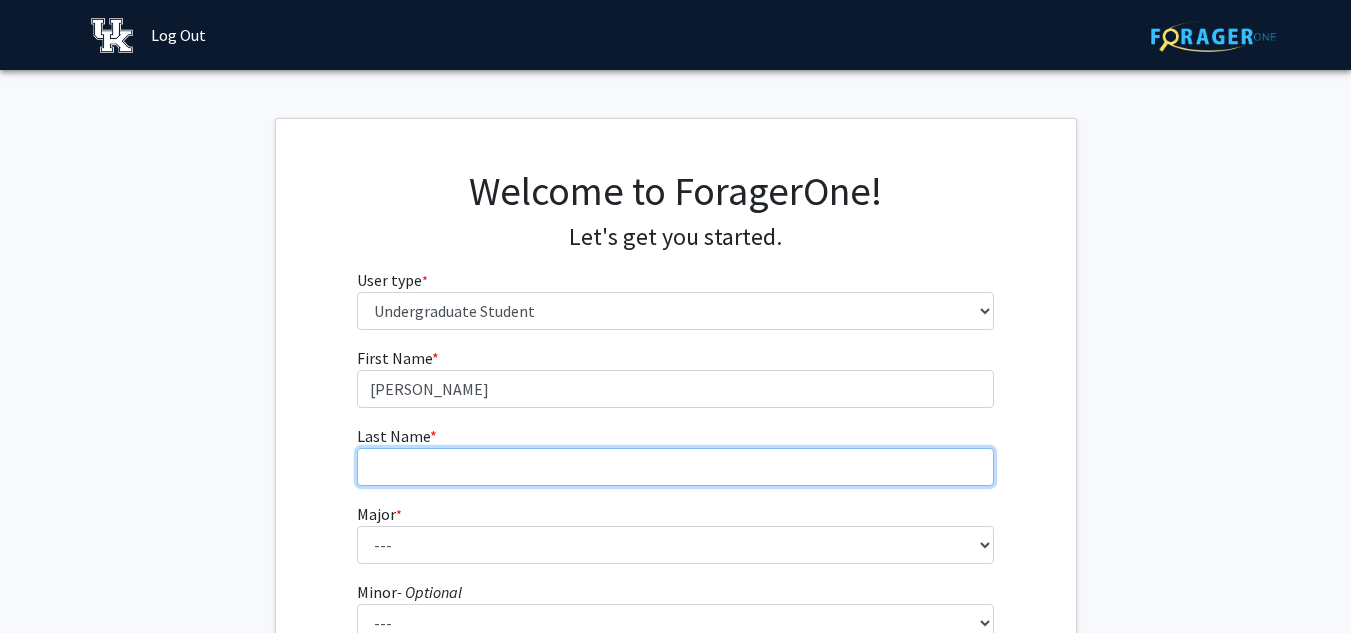 click on "Last Name * required" at bounding box center (675, 467) 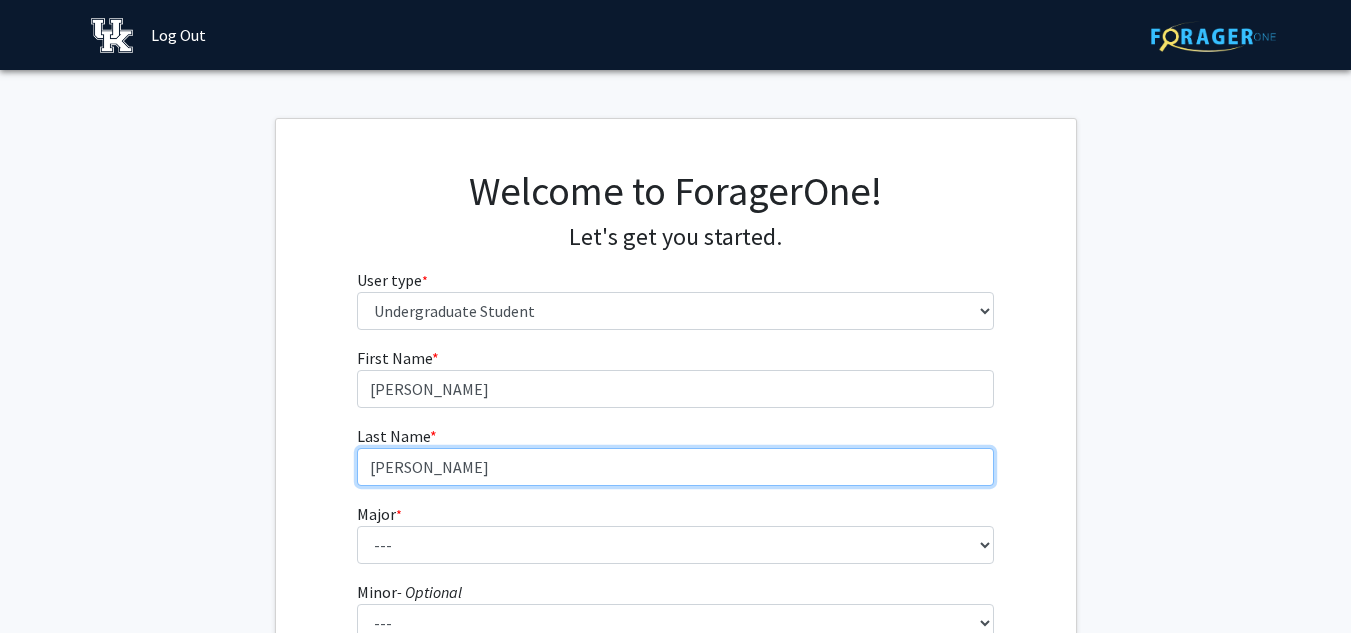 type on "[PERSON_NAME]" 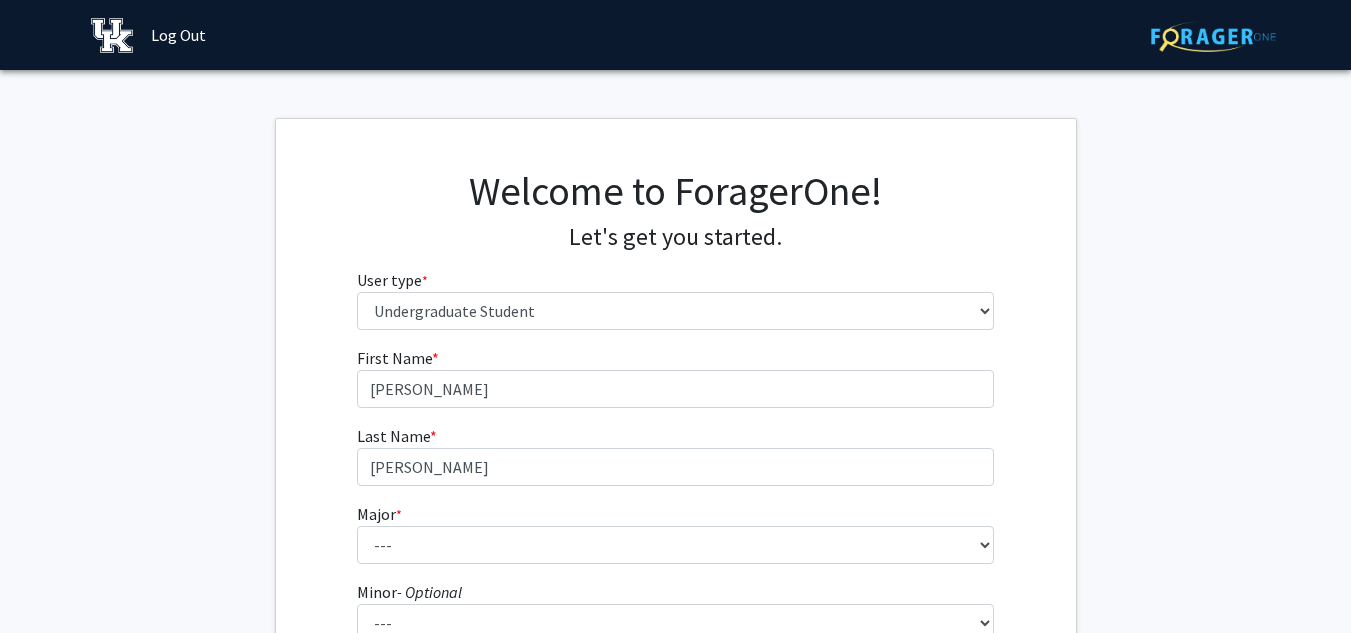 click on "First Name * required [PERSON_NAME] Last Name * required [PERSON_NAME]  Major  * required ---  Accounting   Aerospace Engineering   African American & Africana Studies   Agricultural and Medical Biotechnology   Agricultural Economics   Agriculture   Animal Sciences   Anthropology   Appalachian Studies Certificate   Architecture   Art Education   Art History & Visual Studies   Art Studio   Arts Administration   Automotive Production Engineering Certificate   Biology   Biomedical Engineering   Biopharmaceutical Engineering Certificate   Biosystems Engineering   Career & Technical Education   Certificate in Filmmaking: Production and Dramatic Writing   Chemical Engineering   Chemistry   Civil Engineering   Clinical Leadership & Management   Communication   Communication Sciences & Disorders   Community & Leadership Development   Computer Engineering   Computer Engineering Technology   Computer Science   Consumer Economics & Family Financial Counseling   Cybersecurity Certificate   Dance   Dietetics and Human Nutrition  --- *" 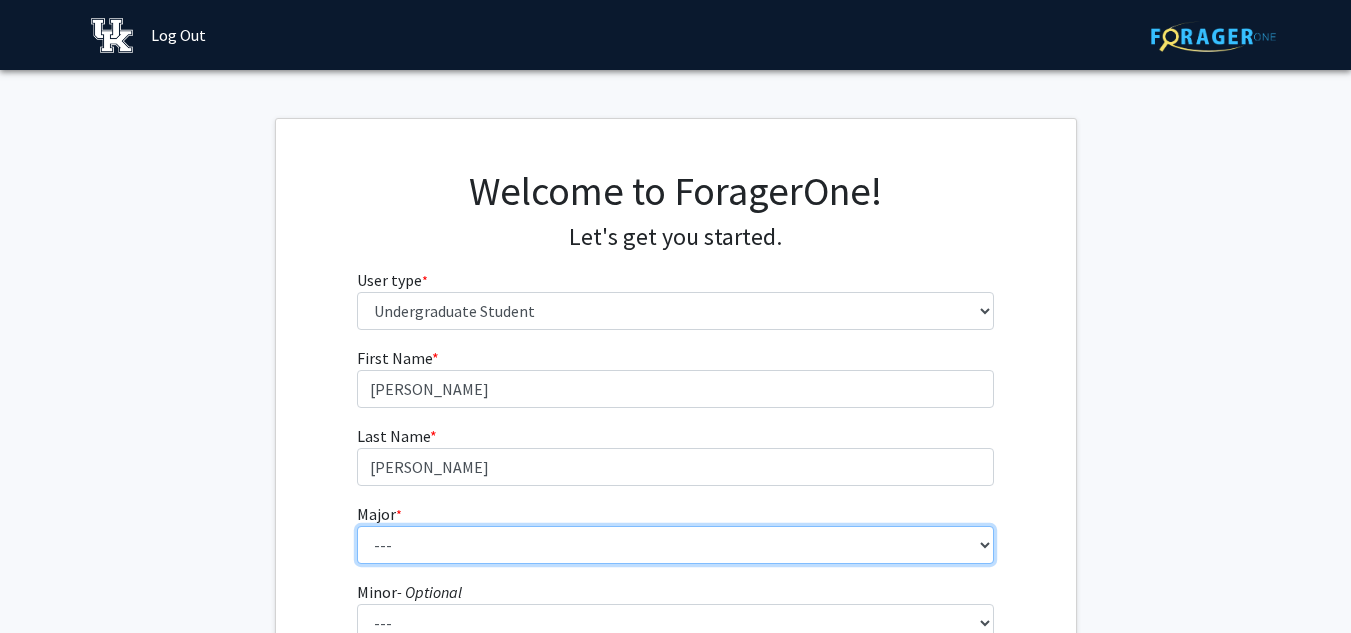 click on "---  Accounting   Aerospace Engineering   African American & Africana Studies   Agricultural and Medical Biotechnology   Agricultural Economics   Agriculture   Animal Sciences   Anthropology   Appalachian Studies Certificate   Architecture   Art Education   Art History & Visual Studies   Art Studio   Arts Administration   Automotive Production Engineering Certificate   Biology   Biomedical Engineering   Biopharmaceutical Engineering Certificate   Biosystems Engineering   Career & Technical Education   Certificate in Filmmaking: Production and Dramatic Writing   Chemical Engineering   Chemistry   Civil Engineering   Clinical Leadership & Management   Communication   Communication Sciences & Disorders   Community & Leadership Development   Computer Engineering   Computer Engineering Technology   Computer Science   Consumer Economics & Family Financial Counseling   Cybersecurity Certificate   Dance   Dietetics and Human Nutrition   Digital Media Design   Distillation, Wine & Brewing Studies   Economics   Honors" at bounding box center [675, 545] 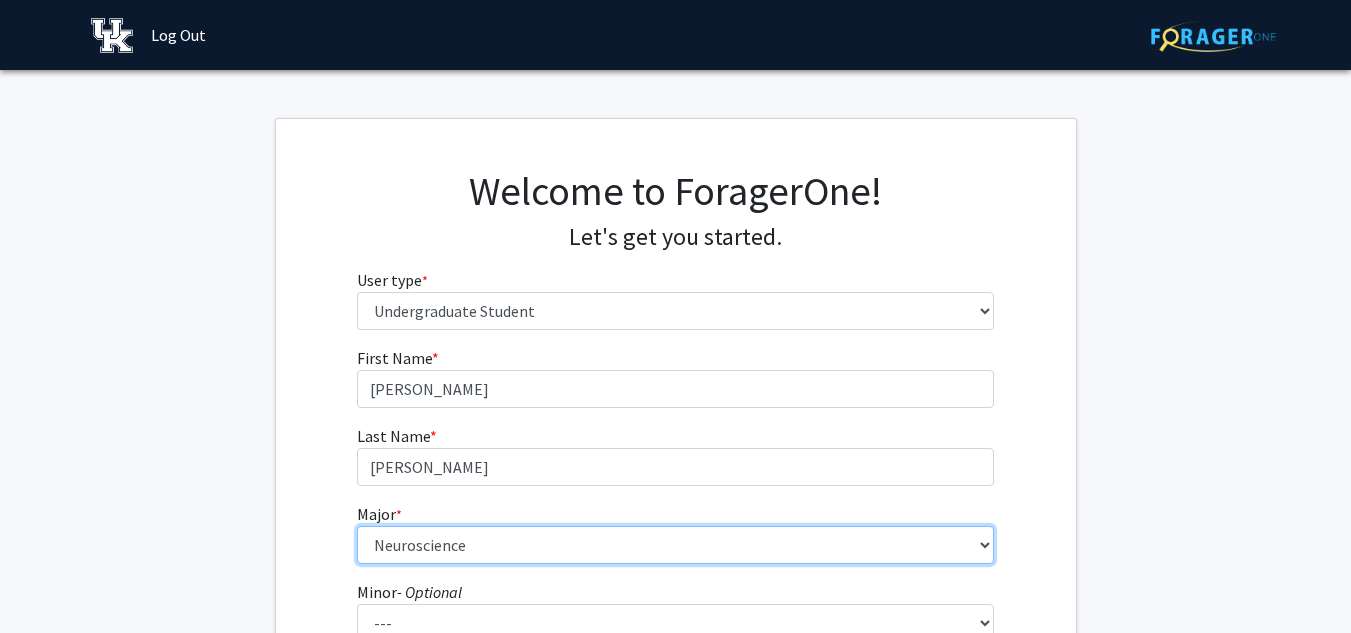 click on "---  Accounting   Aerospace Engineering   African American & Africana Studies   Agricultural and Medical Biotechnology   Agricultural Economics   Agriculture   Animal Sciences   Anthropology   Appalachian Studies Certificate   Architecture   Art Education   Art History & Visual Studies   Art Studio   Arts Administration   Automotive Production Engineering Certificate   Biology   Biomedical Engineering   Biopharmaceutical Engineering Certificate   Biosystems Engineering   Career & Technical Education   Certificate in Filmmaking: Production and Dramatic Writing   Chemical Engineering   Chemistry   Civil Engineering   Clinical Leadership & Management   Communication   Communication Sciences & Disorders   Community & Leadership Development   Computer Engineering   Computer Engineering Technology   Computer Science   Consumer Economics & Family Financial Counseling   Cybersecurity Certificate   Dance   Dietetics and Human Nutrition   Digital Media Design   Distillation, Wine & Brewing Studies   Economics   Honors" at bounding box center [675, 545] 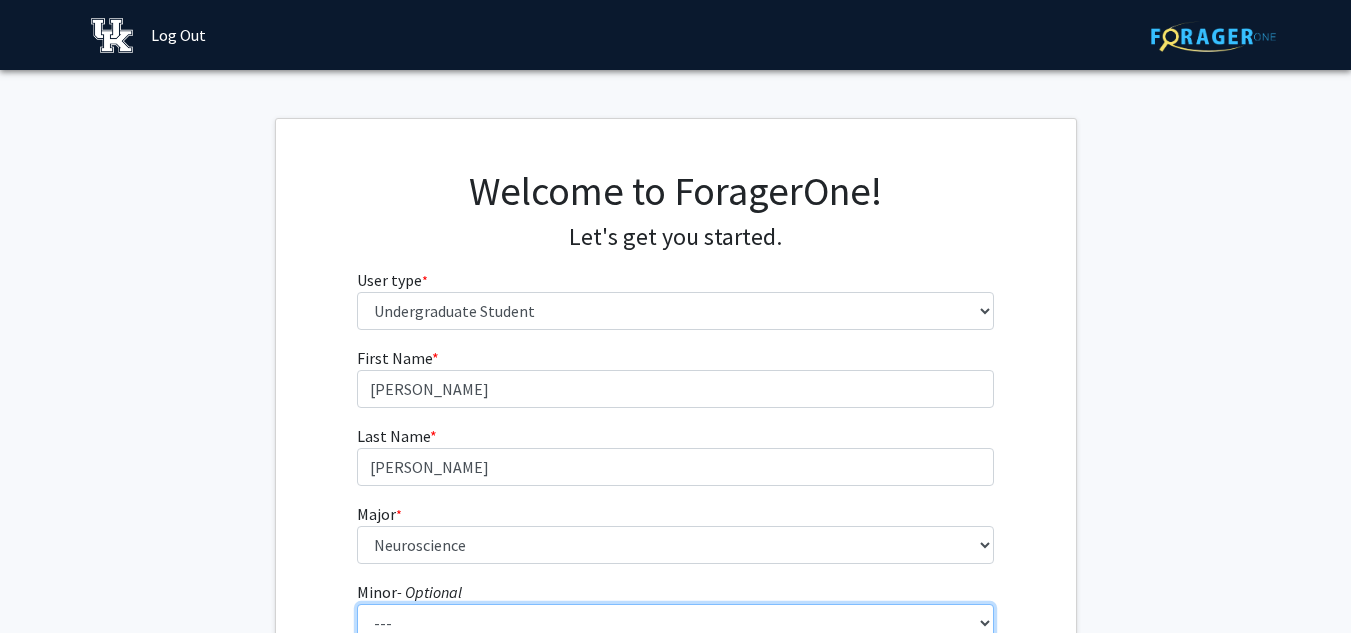 click on "---  African American & Africana Studies   Agricultural Economics   American Studies   Animal Sciences   Anthropology   Appalachian Studies   Art History   Art Studio   Biology   Biomedical Engineering   Business   Business Analytics   Chemistry   Coaching   Cognitive Science   Communication   Community & Leadership Development   Computer Science   Creative Writing   Criminology   Dance   Digital Media and Design   Economics   Economics (A&S)   English   Entomology   Environmental & Sustainability Studies   Family Sciences   Food Science   Gender and [DEMOGRAPHIC_DATA]'s Studies   Geography   Geological Sciences   Health Advocacy   Health Promotion   History   Indian Culture   Information Studies   Interdisciplinary Arts Minor   International Business   International Studies   Jewish Studies   Journalism Studies   Latin American, Caribbean and Latino Studies   Linguistics   Mapping and GIS   Mathematics   Media Arts and Studies   Microbiology   Military Leadership   Modern & Classical Languages, Literatures & Cultures" at bounding box center [675, 623] 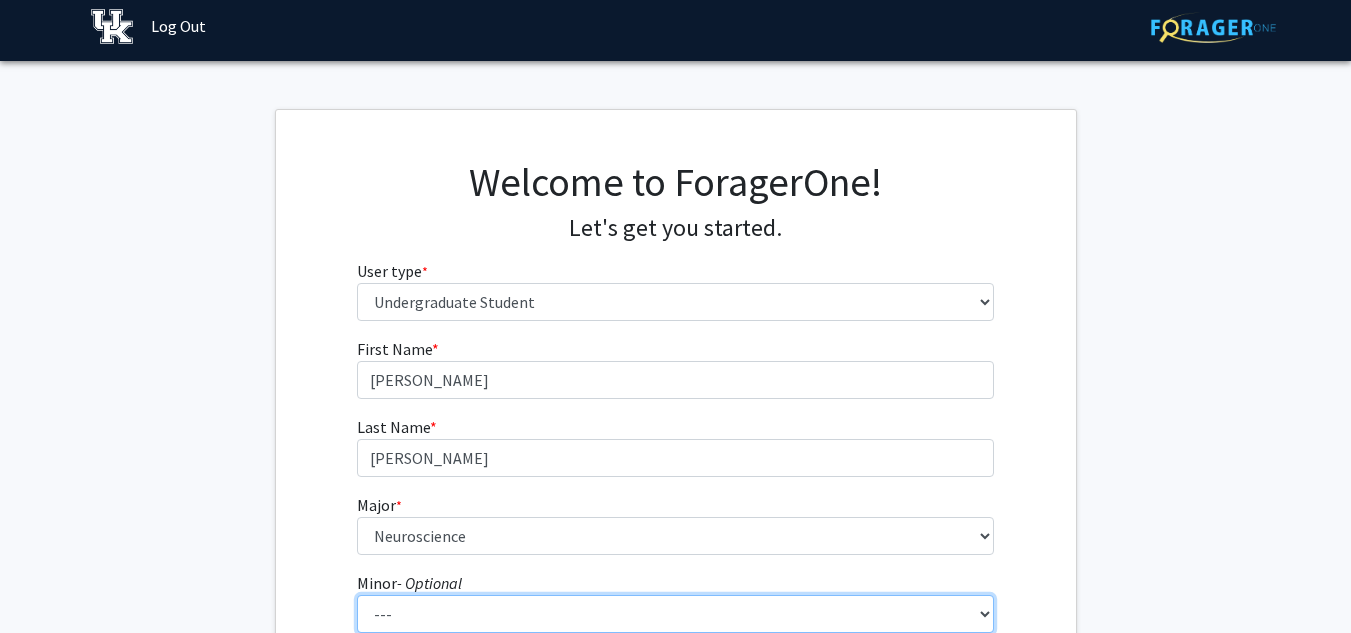 select on "64: 716" 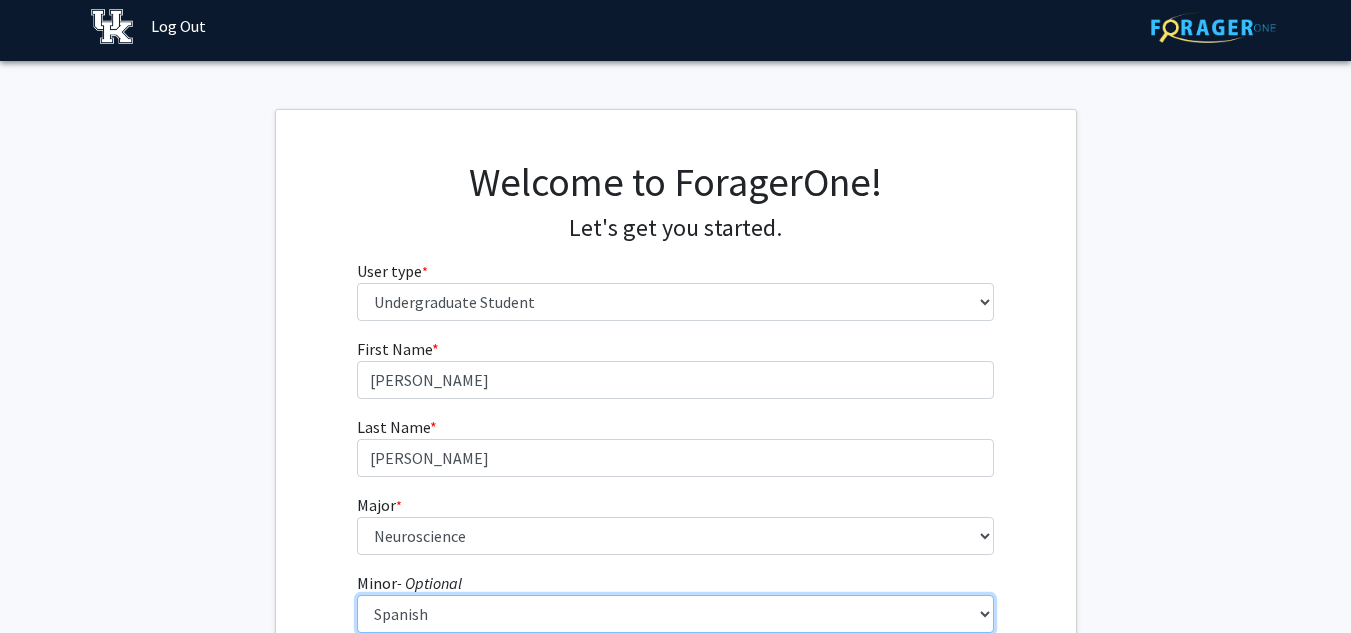 click on "---  African American & Africana Studies   Agricultural Economics   American Studies   Animal Sciences   Anthropology   Appalachian Studies   Art History   Art Studio   Biology   Biomedical Engineering   Business   Business Analytics   Chemistry   Coaching   Cognitive Science   Communication   Community & Leadership Development   Computer Science   Creative Writing   Criminology   Dance   Digital Media and Design   Economics   Economics (A&S)   English   Entomology   Environmental & Sustainability Studies   Family Sciences   Food Science   Gender and [DEMOGRAPHIC_DATA]'s Studies   Geography   Geological Sciences   Health Advocacy   Health Promotion   History   Indian Culture   Information Studies   Interdisciplinary Arts Minor   International Business   International Studies   Jewish Studies   Journalism Studies   Latin American, Caribbean and Latino Studies   Linguistics   Mapping and GIS   Mathematics   Media Arts and Studies   Microbiology   Military Leadership   Modern & Classical Languages, Literatures & Cultures" at bounding box center (675, 614) 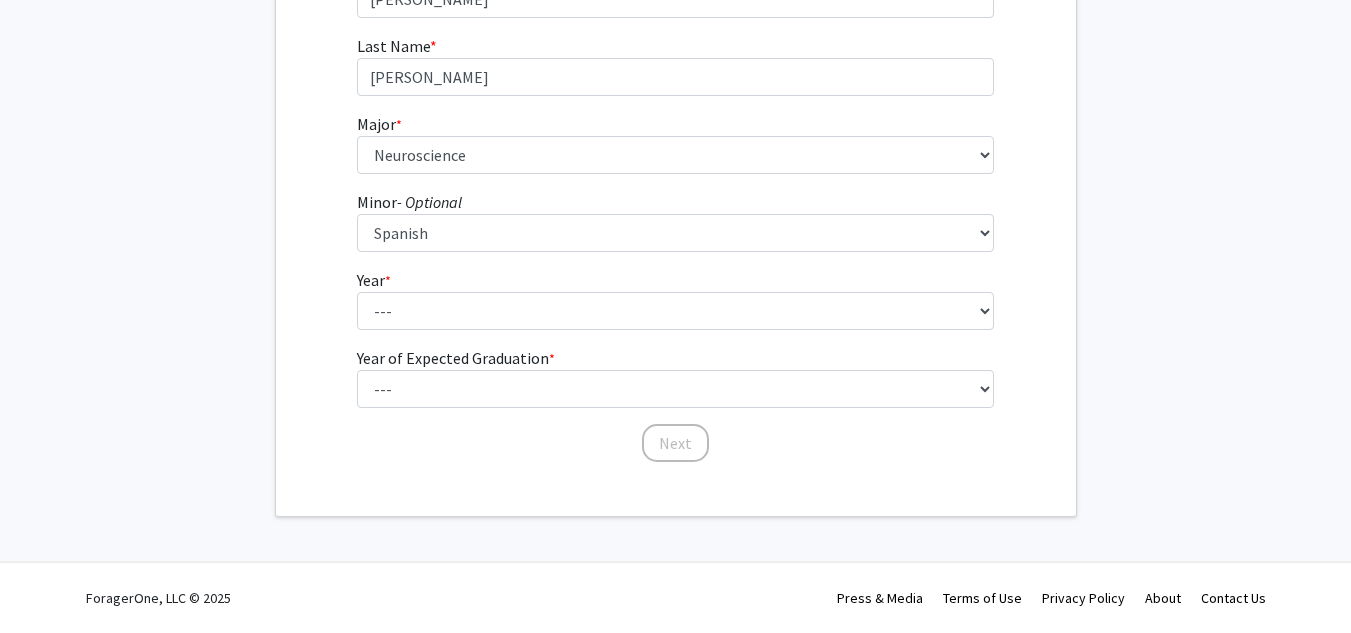 click on "First Name * required [PERSON_NAME] Last Name * required [PERSON_NAME]  Major  * required ---  Accounting   Aerospace Engineering   African American & Africana Studies   Agricultural and Medical Biotechnology   Agricultural Economics   Agriculture   Animal Sciences   Anthropology   Appalachian Studies Certificate   Architecture   Art Education   Art History & Visual Studies   Art Studio   Arts Administration   Automotive Production Engineering Certificate   Biology   Biomedical Engineering   Biopharmaceutical Engineering Certificate   Biosystems Engineering   Career & Technical Education   Certificate in Filmmaking: Production and Dramatic Writing   Chemical Engineering   Chemistry   Civil Engineering   Clinical Leadership & Management   Communication   Communication Sciences & Disorders   Community & Leadership Development   Computer Engineering   Computer Engineering Technology   Computer Science   Consumer Economics & Family Financial Counseling   Cybersecurity Certificate   Dance   Dietetics and Human Nutrition  --- *" 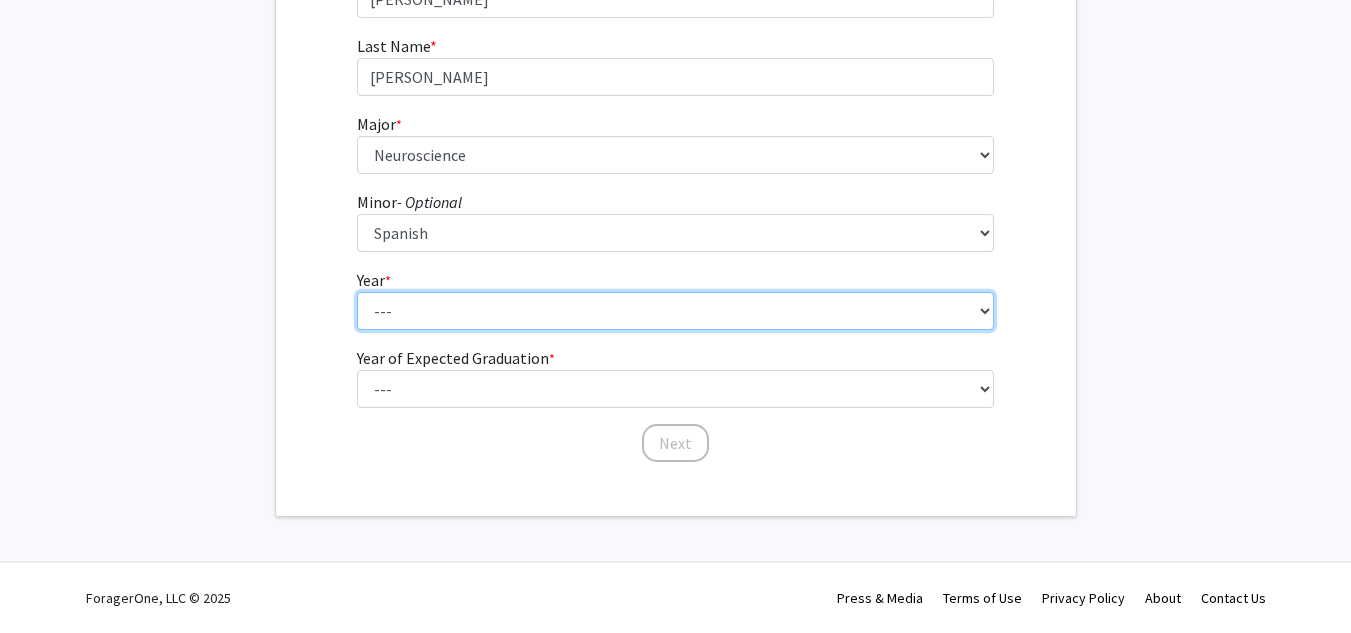 click on "---  First-year   Sophomore   Junior   Senior   Postbaccalaureate Certificate" at bounding box center (675, 311) 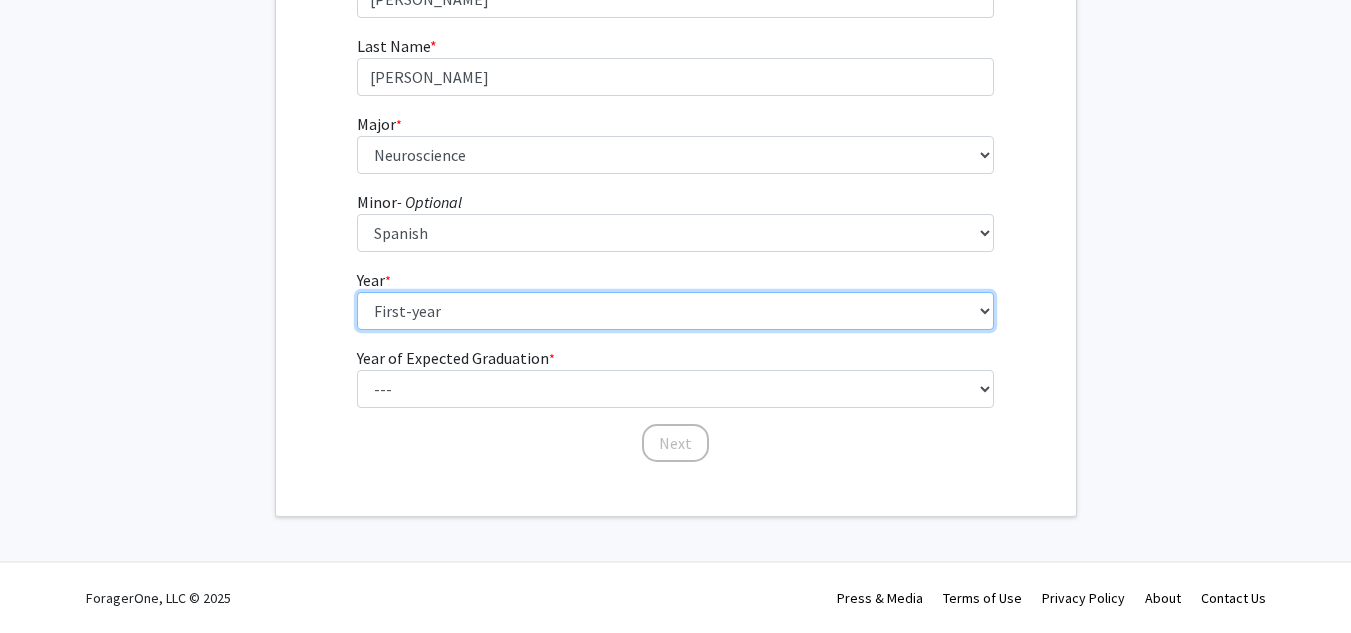 click on "---  First-year   Sophomore   Junior   Senior   Postbaccalaureate Certificate" at bounding box center [675, 311] 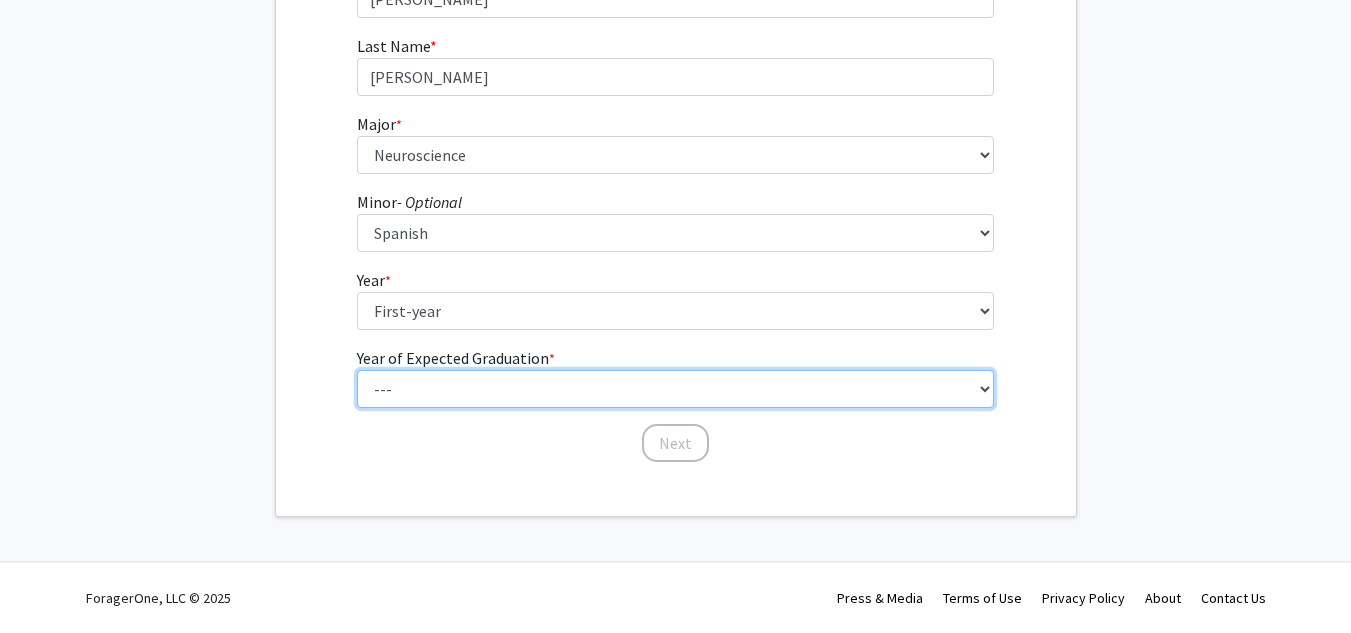click on "---  2025   2026   2027   2028   2029   2030   2031   2032   2033   2034" at bounding box center [675, 389] 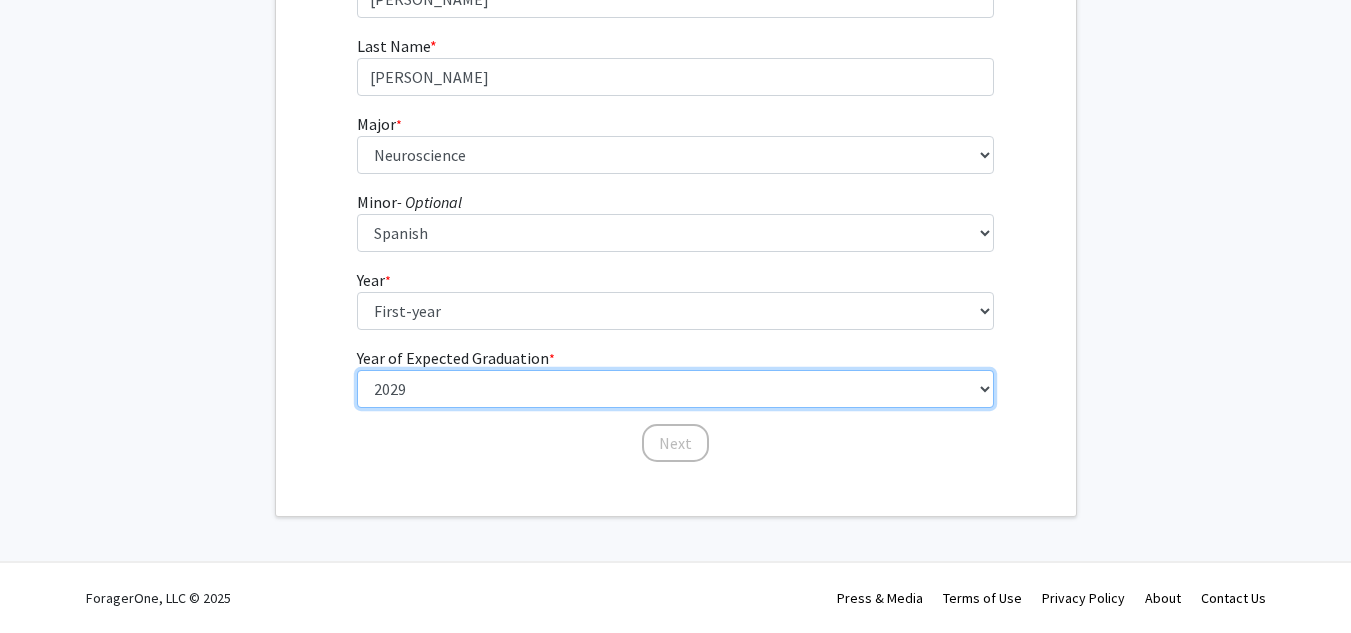 click on "---  2025   2026   2027   2028   2029   2030   2031   2032   2033   2034" at bounding box center (675, 389) 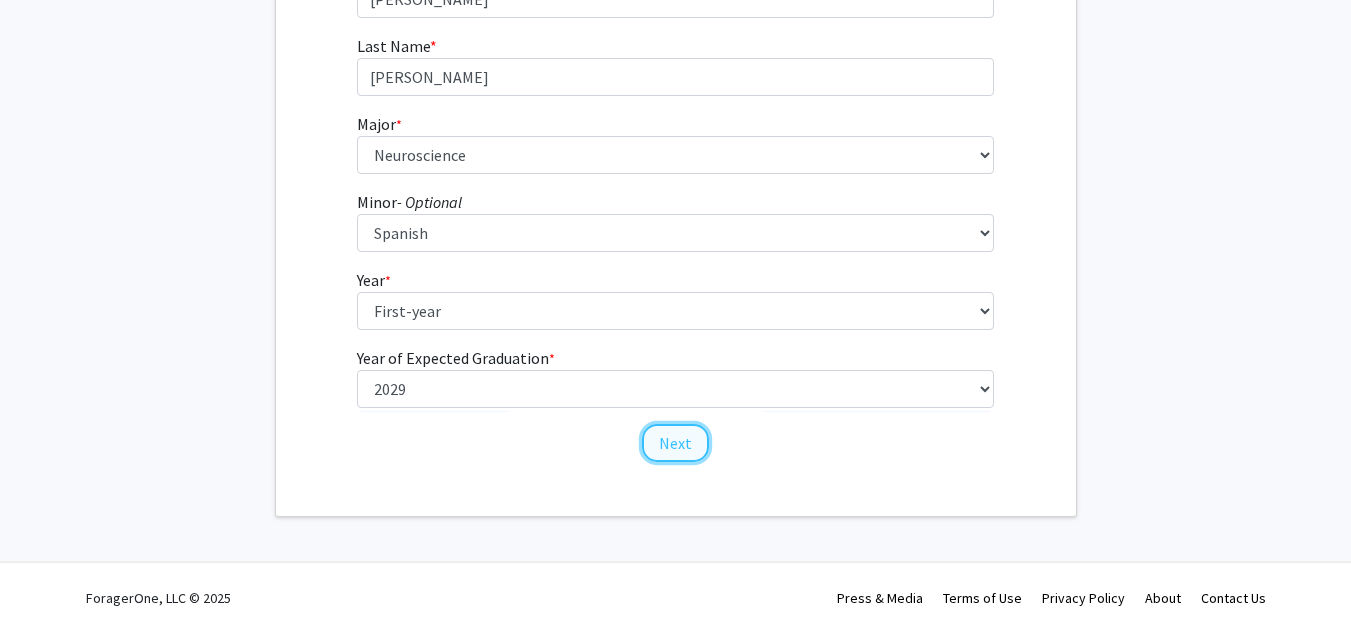click on "Next" 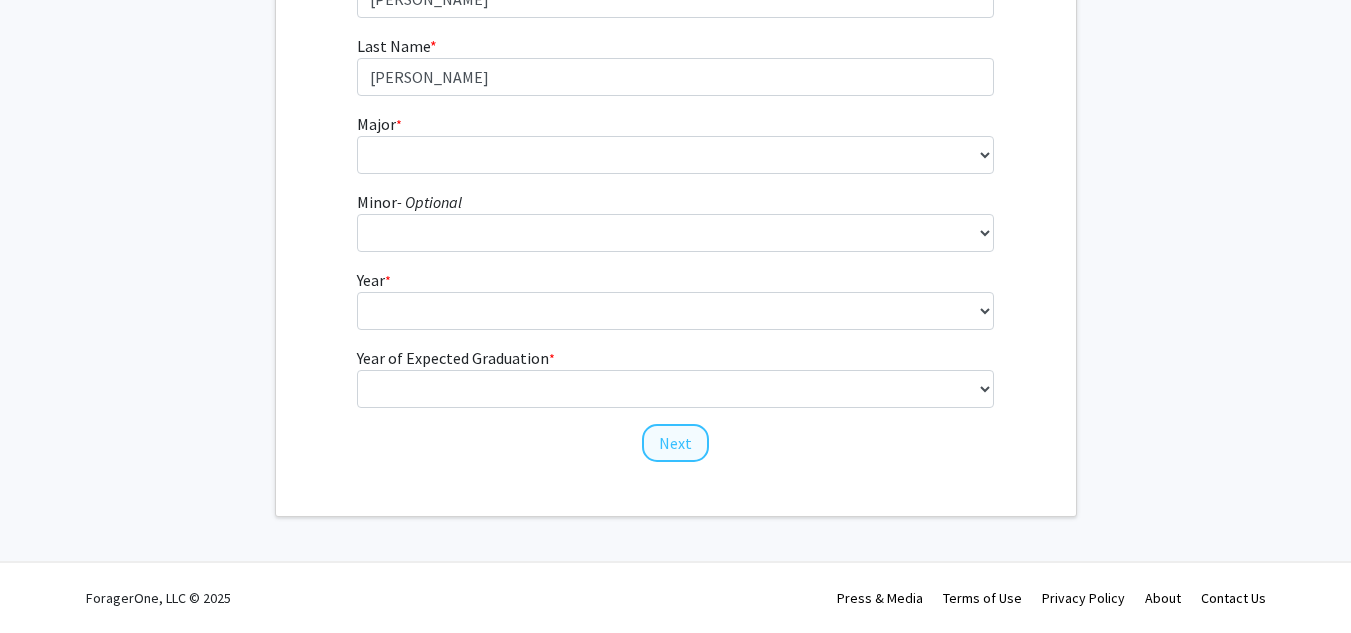 scroll, scrollTop: 0, scrollLeft: 0, axis: both 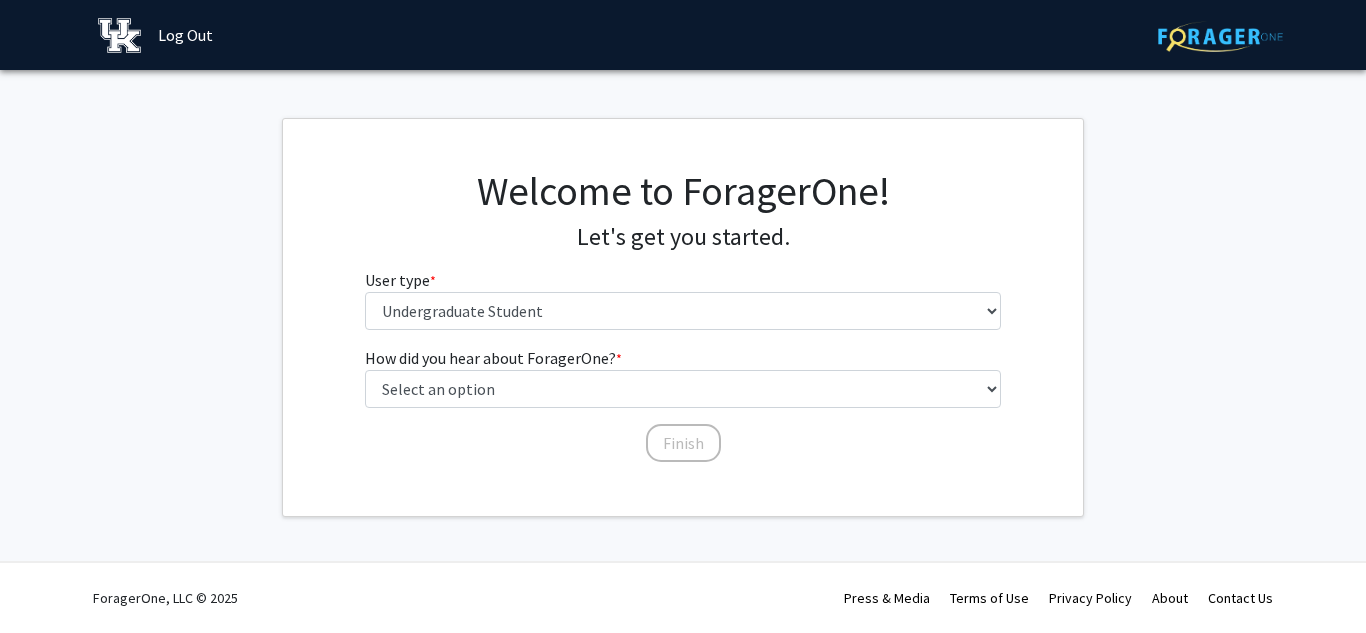 click on "User type  * required Please tell us who you are  Undergraduate Student   Master's Student   Doctoral Candidate (PhD, MD, DMD, PharmD, etc.)   Postdoctoral Researcher / Research Staff / Medical Resident / Medical Fellow   Faculty   Administrative Staff" at bounding box center (683, 299) 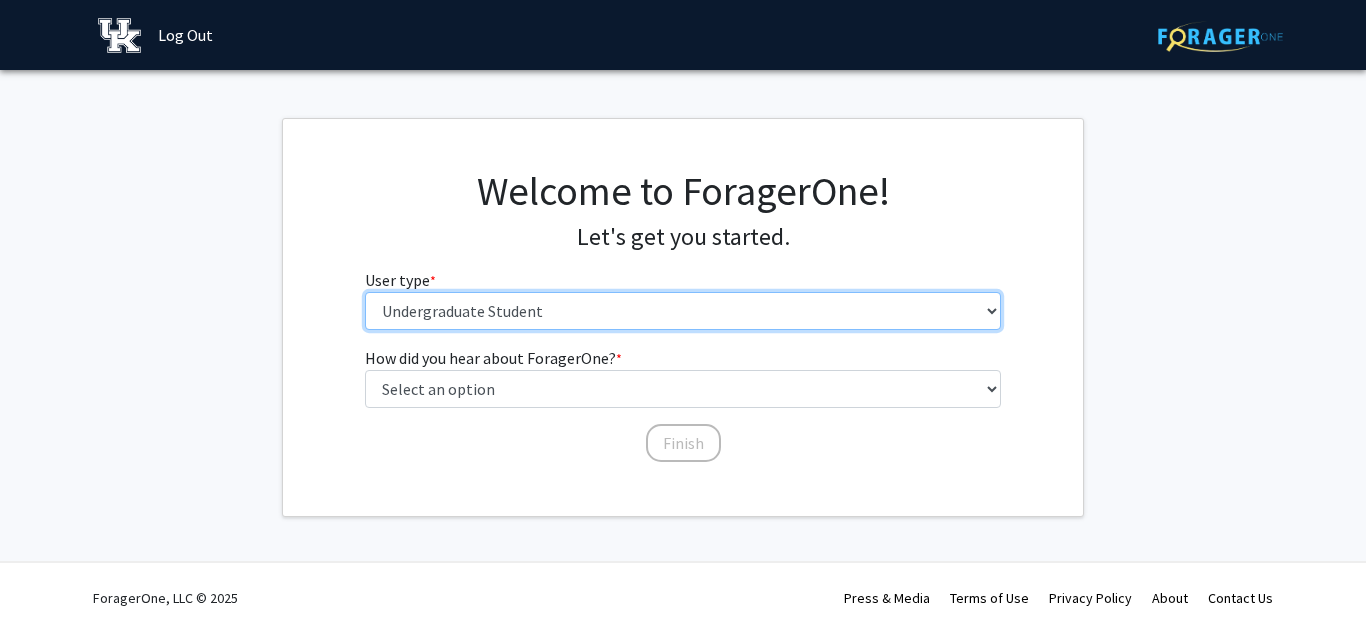 click on "Please tell us who you are  Undergraduate Student   Master's Student   Doctoral Candidate (PhD, MD, DMD, PharmD, etc.)   Postdoctoral Researcher / Research Staff / Medical Resident / Medical Fellow   Faculty   Administrative Staff" at bounding box center [683, 311] 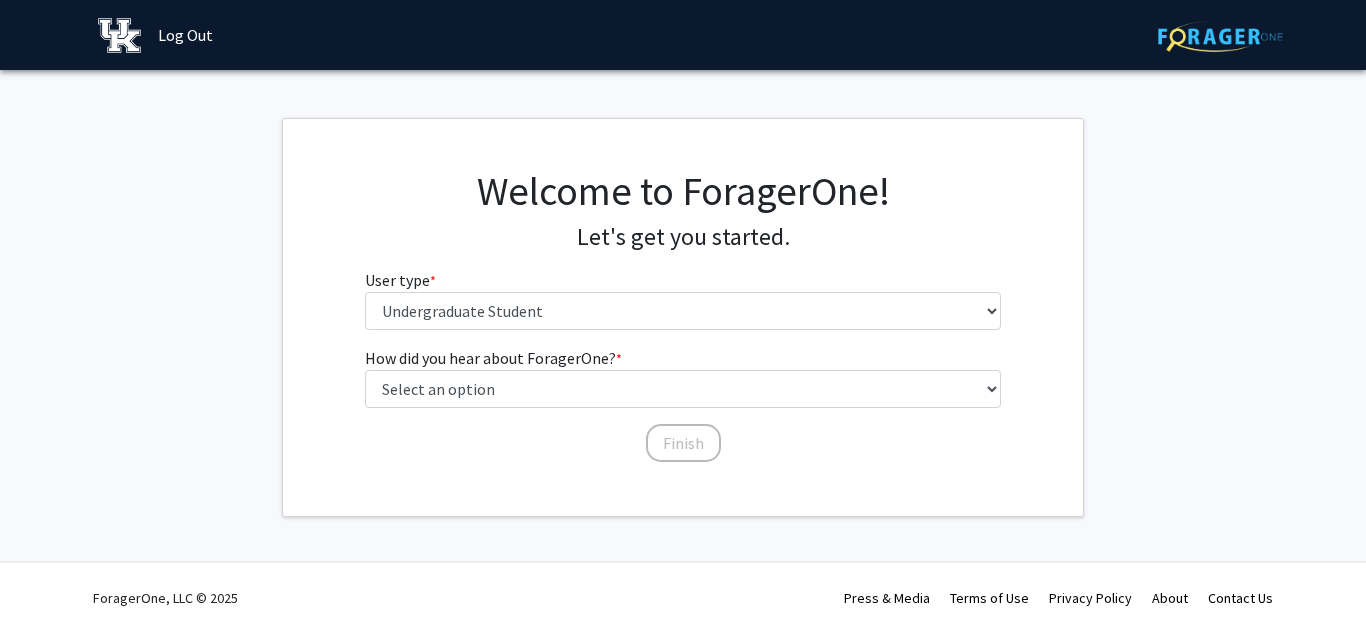click on "Welcome to ForagerOne! Let's get you started.  User type  * required Please tell us who you are  Undergraduate Student   Master's Student   Doctoral Candidate (PhD, MD, DMD, PharmD, etc.)   Postdoctoral Researcher / Research Staff / Medical Resident / Medical Fellow   Faculty   Administrative Staff" 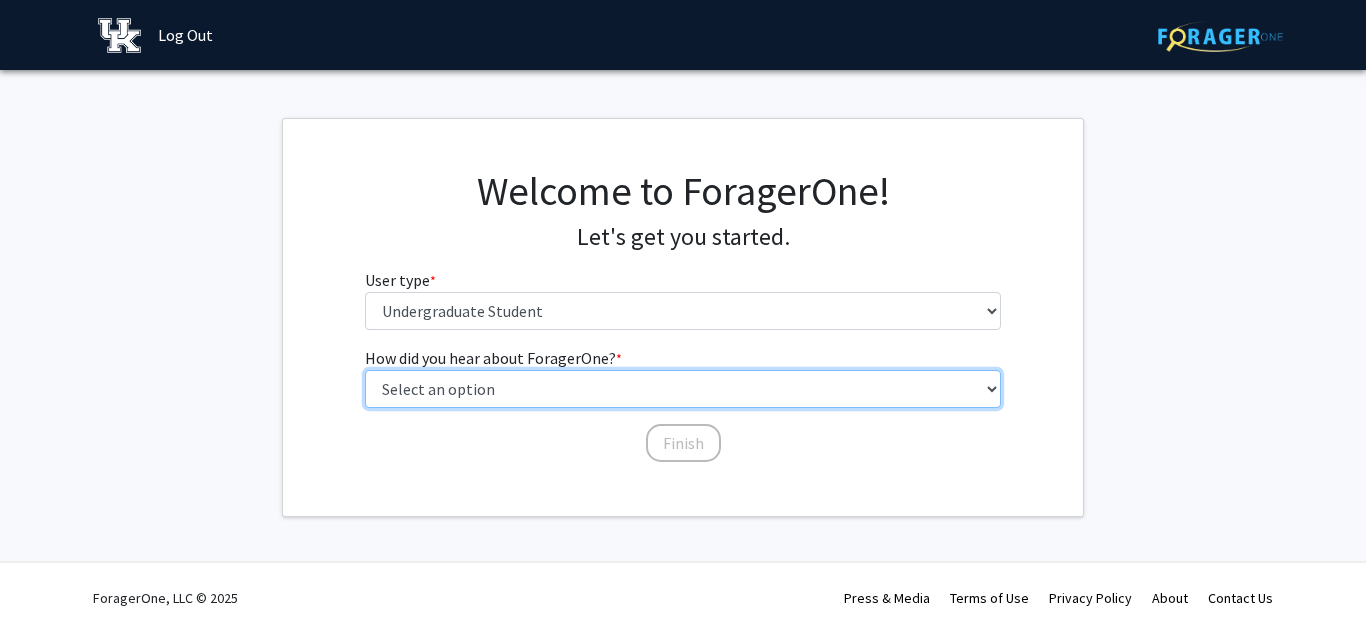 click on "Select an option  Peer/student recommendation   Faculty/staff recommendation   University website   University email or newsletter   Other" at bounding box center [683, 389] 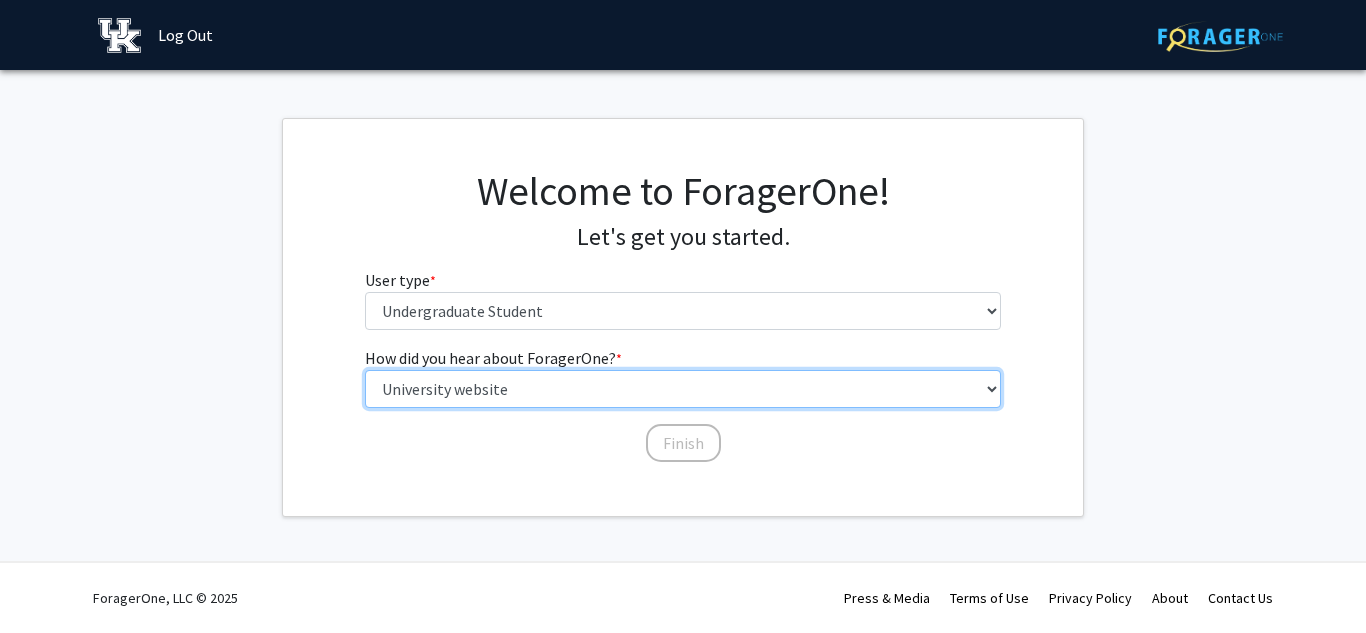 click on "Select an option  Peer/student recommendation   Faculty/staff recommendation   University website   University email or newsletter   Other" at bounding box center (683, 389) 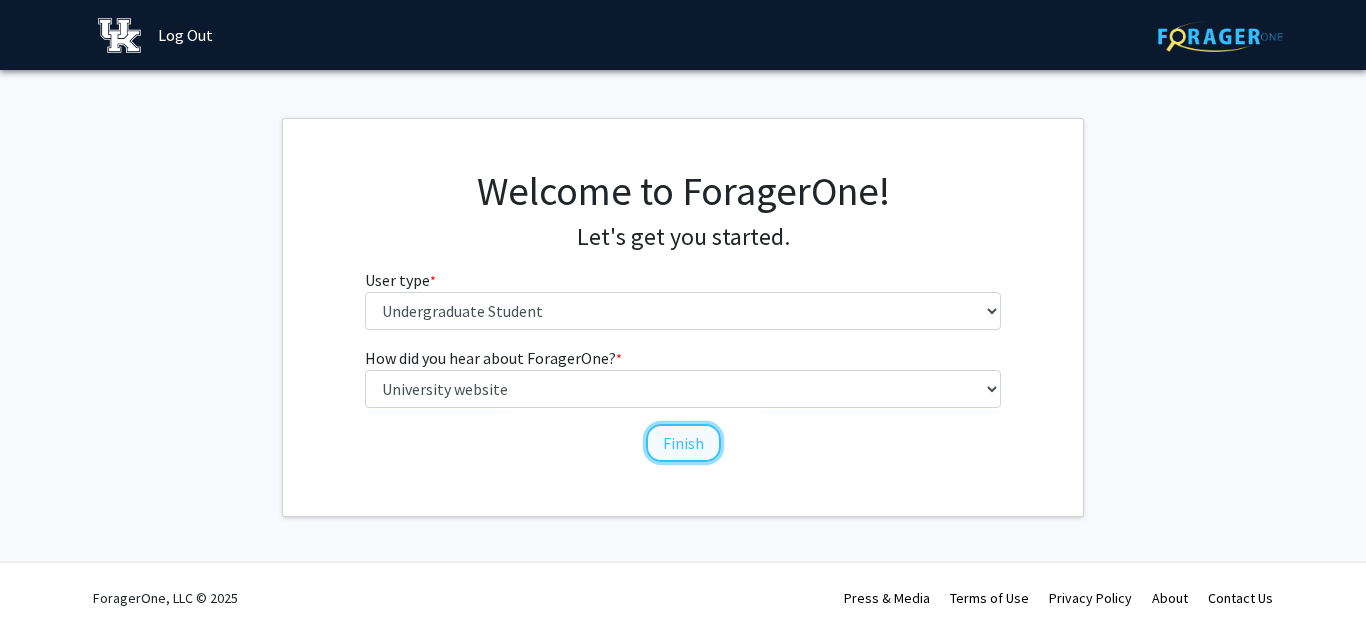 click on "Finish" 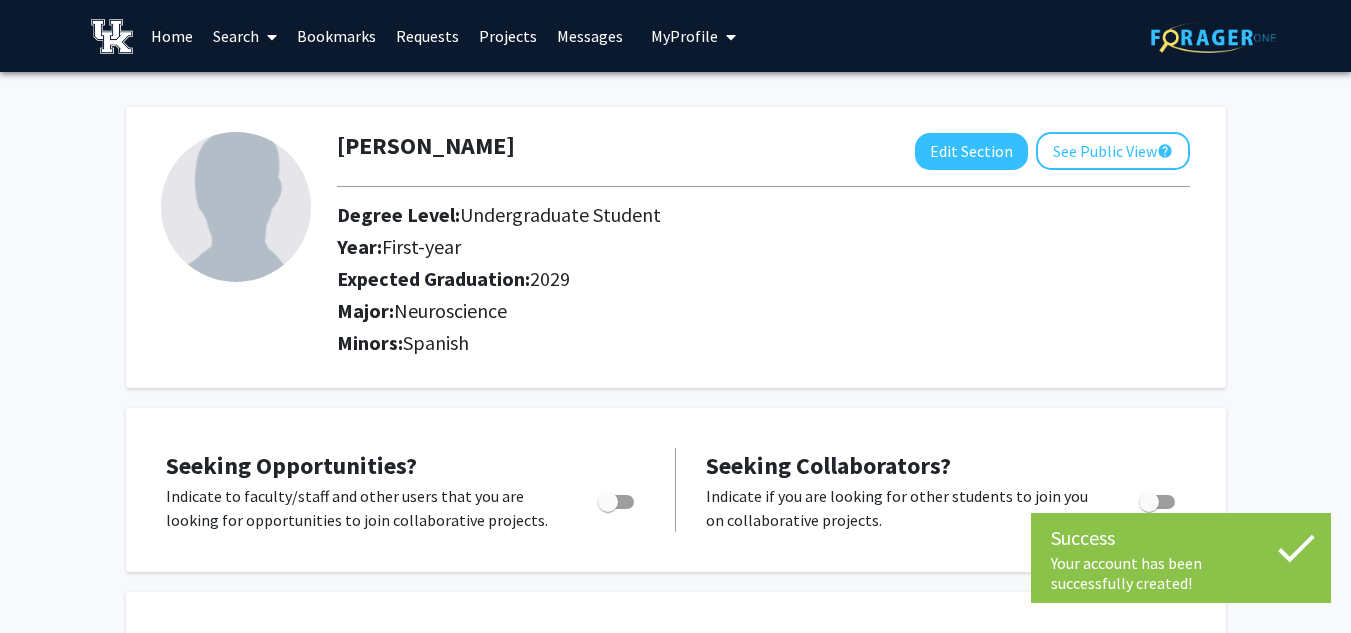 click 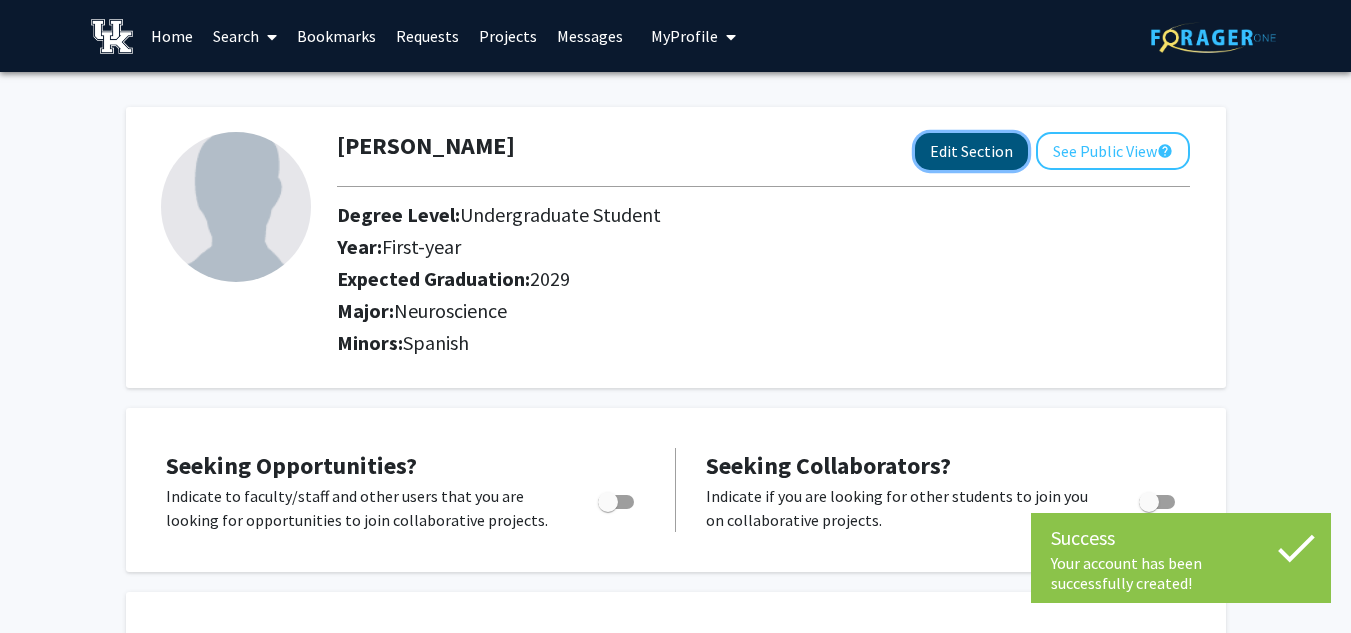 click on "Edit Section" 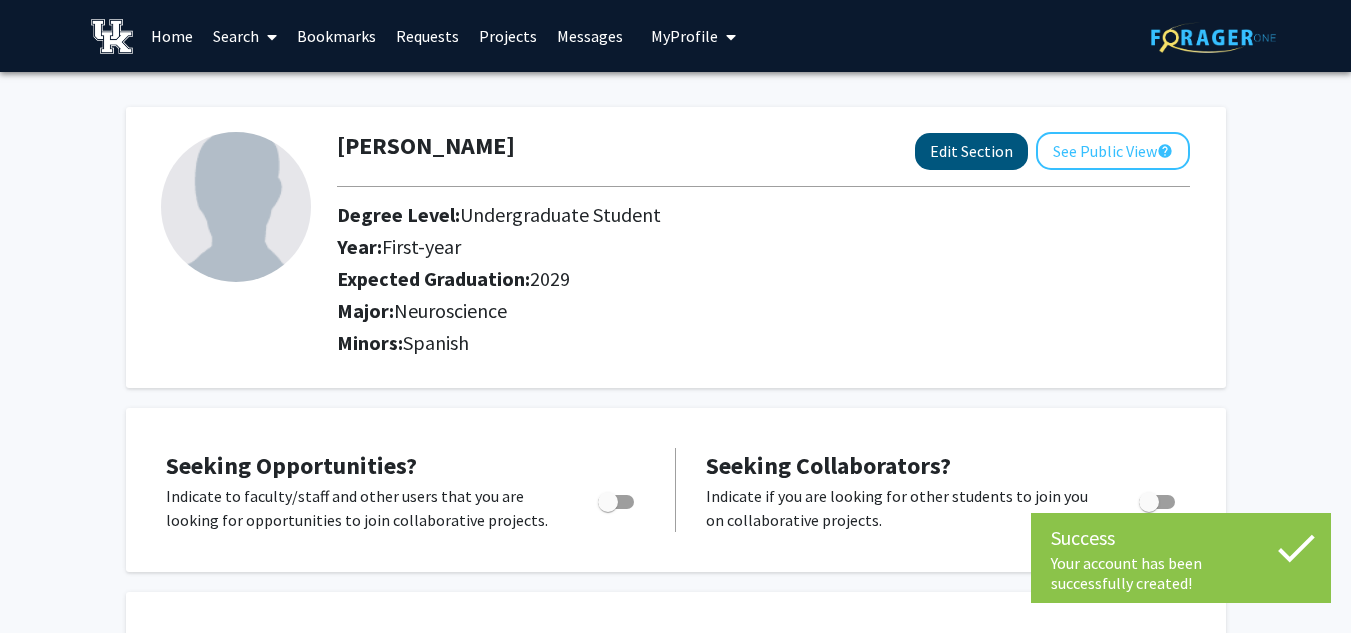 select on "first-year" 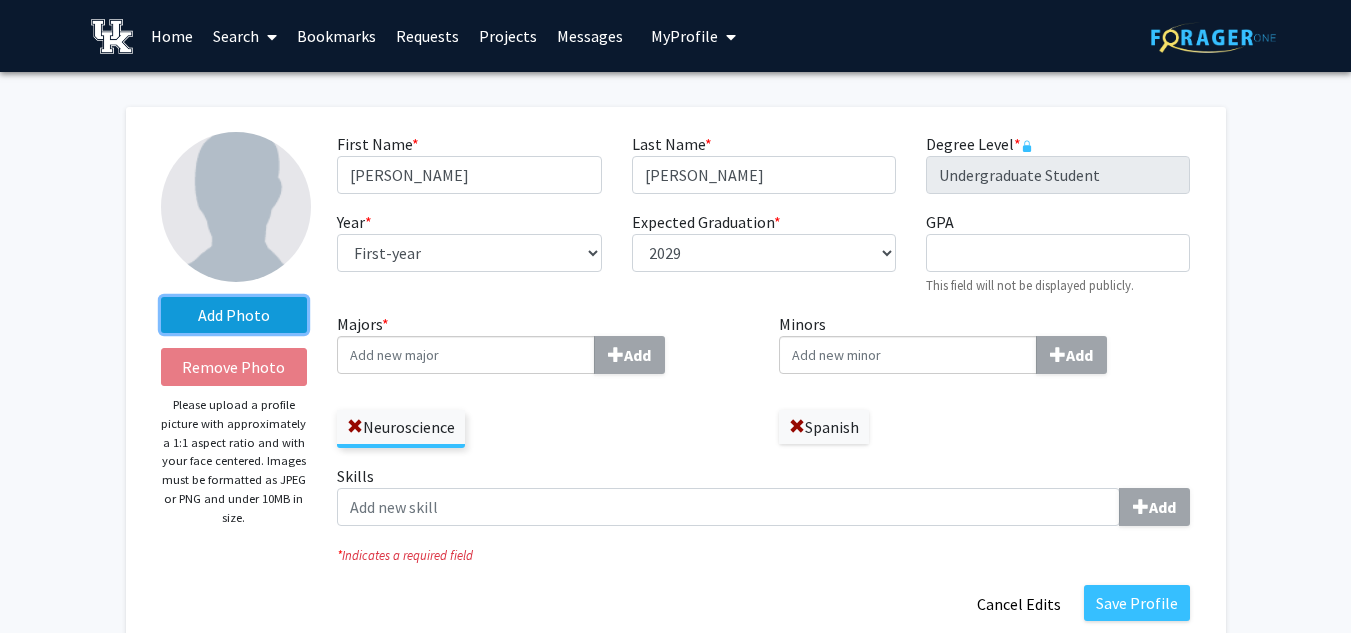 click on "Add Photo" 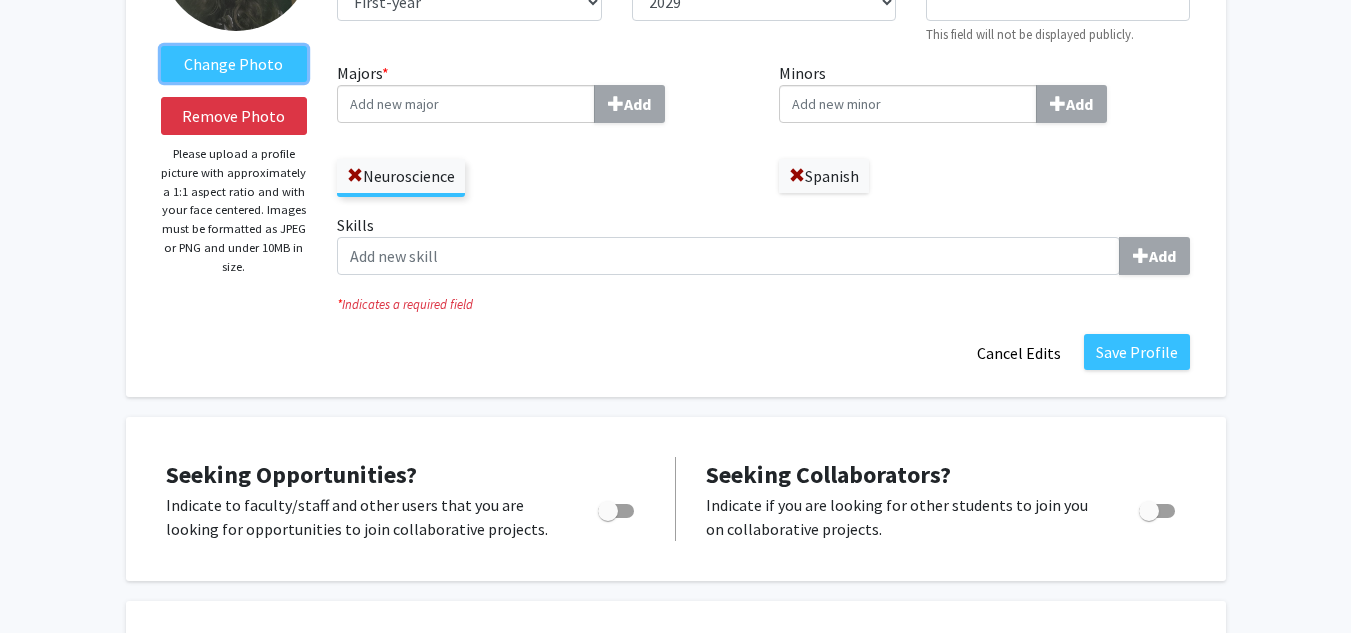 scroll, scrollTop: 252, scrollLeft: 0, axis: vertical 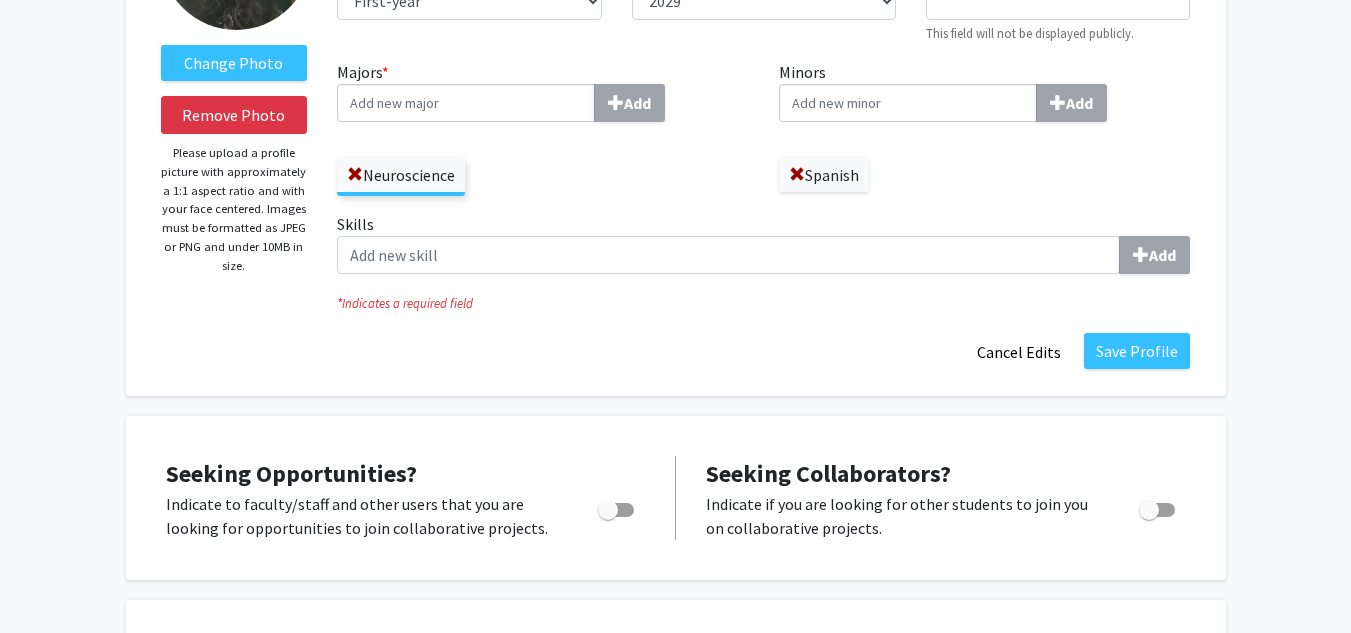 click on "Skills  Add" 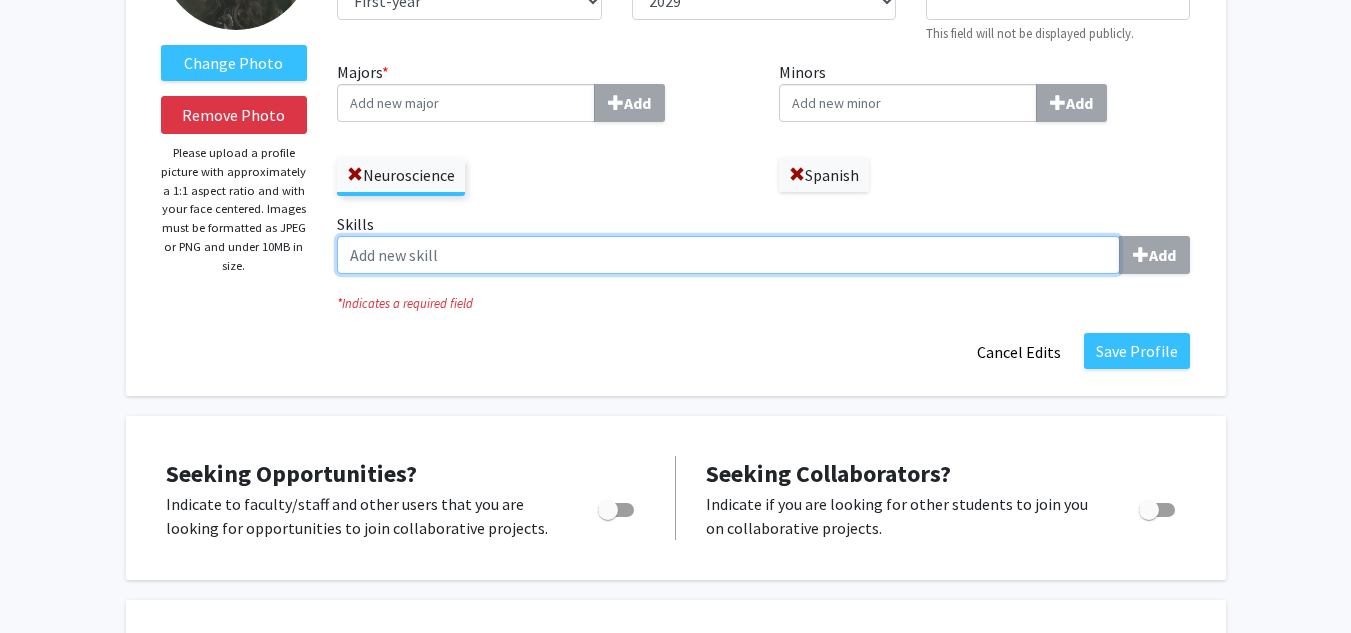click on "Skills  Add" 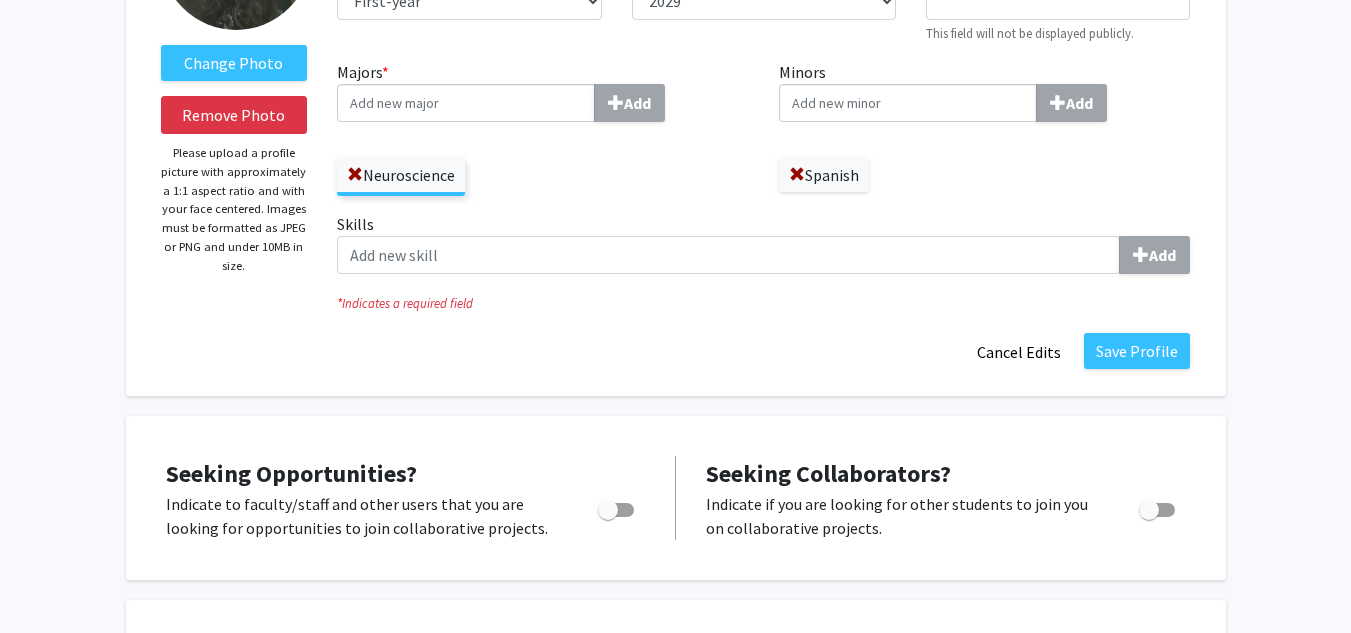 click on "Save Profile   Cancel Edits" 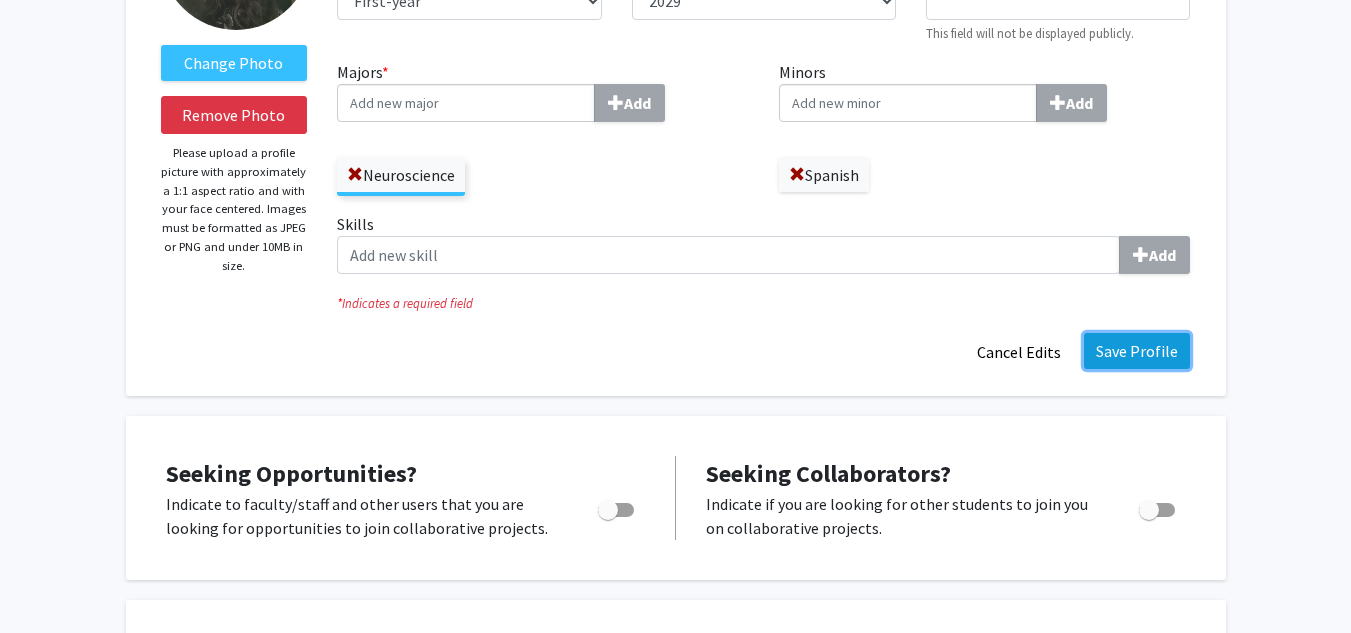 click on "Save Profile" 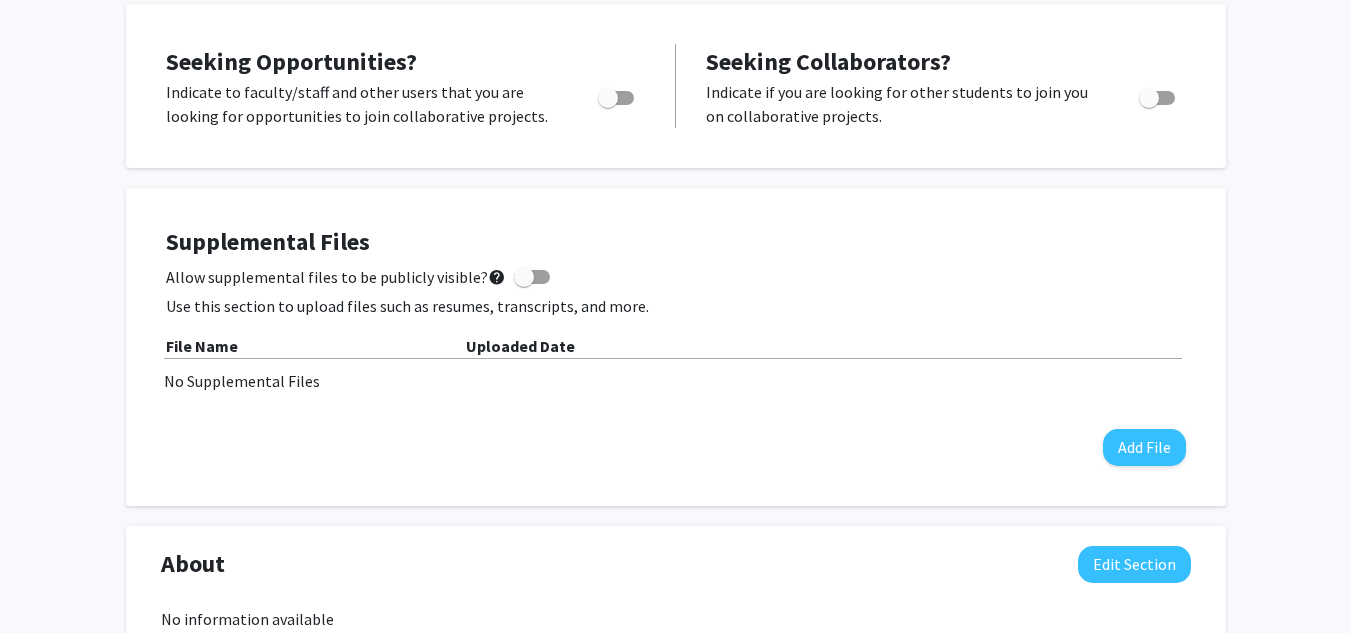 scroll, scrollTop: 0, scrollLeft: 0, axis: both 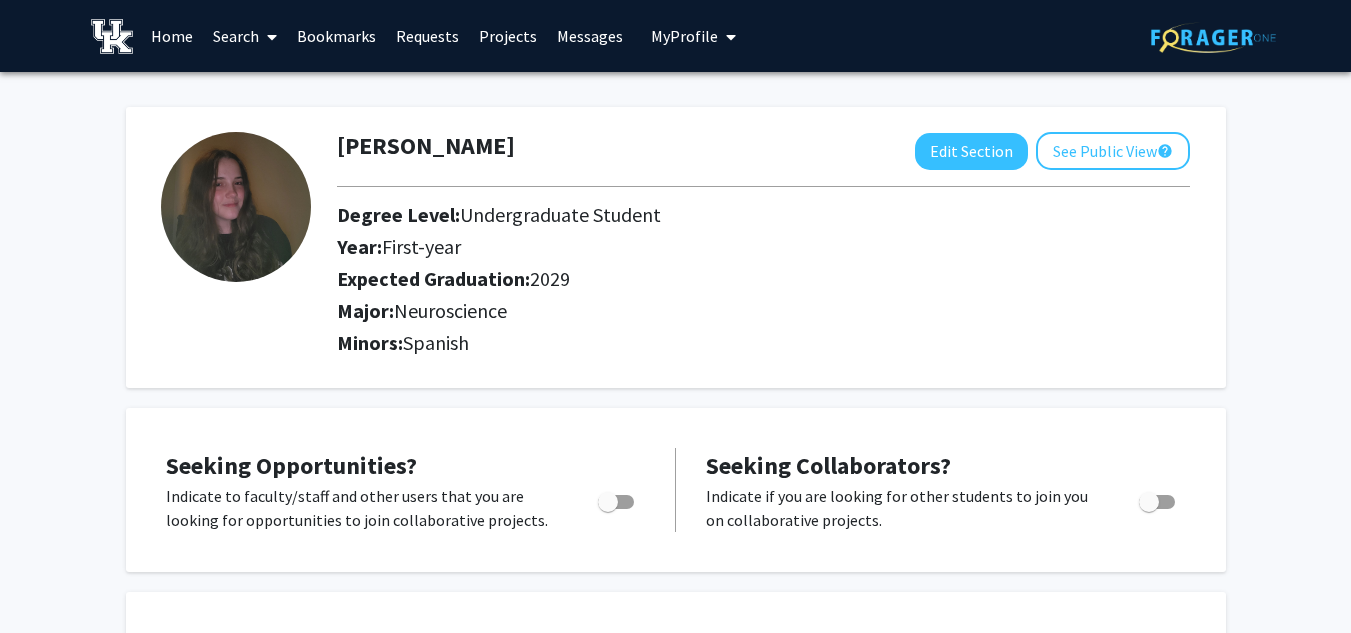 click on "Search" at bounding box center (245, 36) 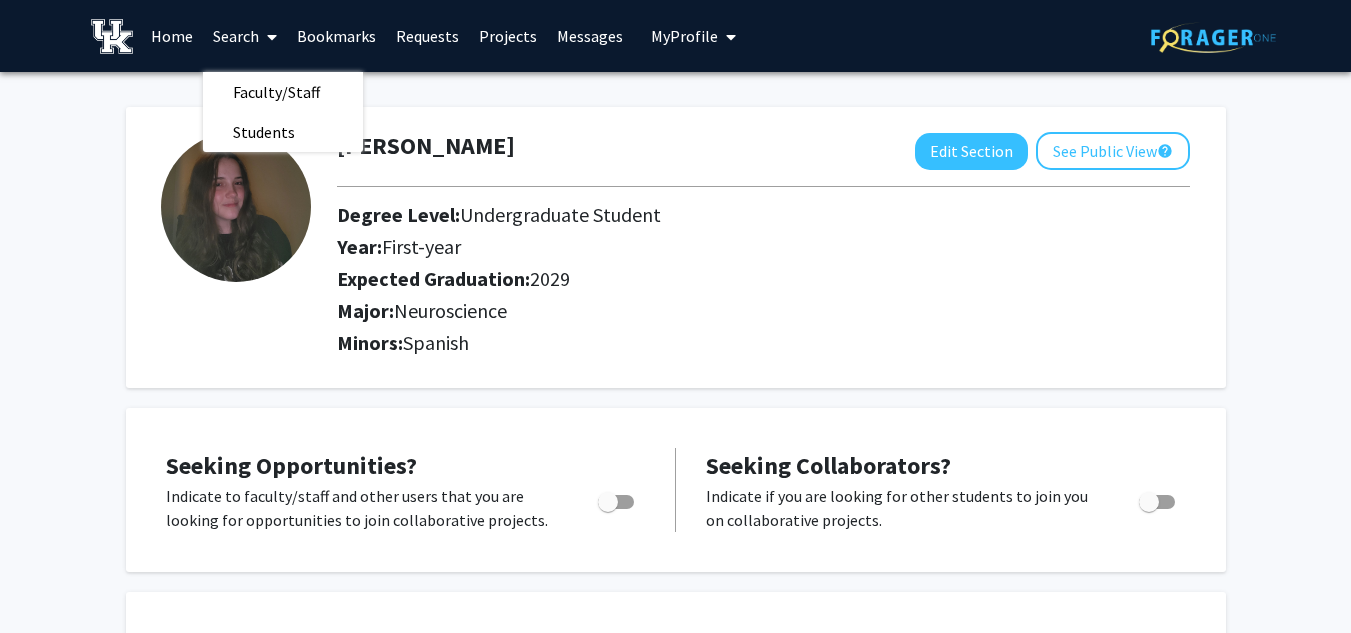 click on "Projects" at bounding box center [508, 36] 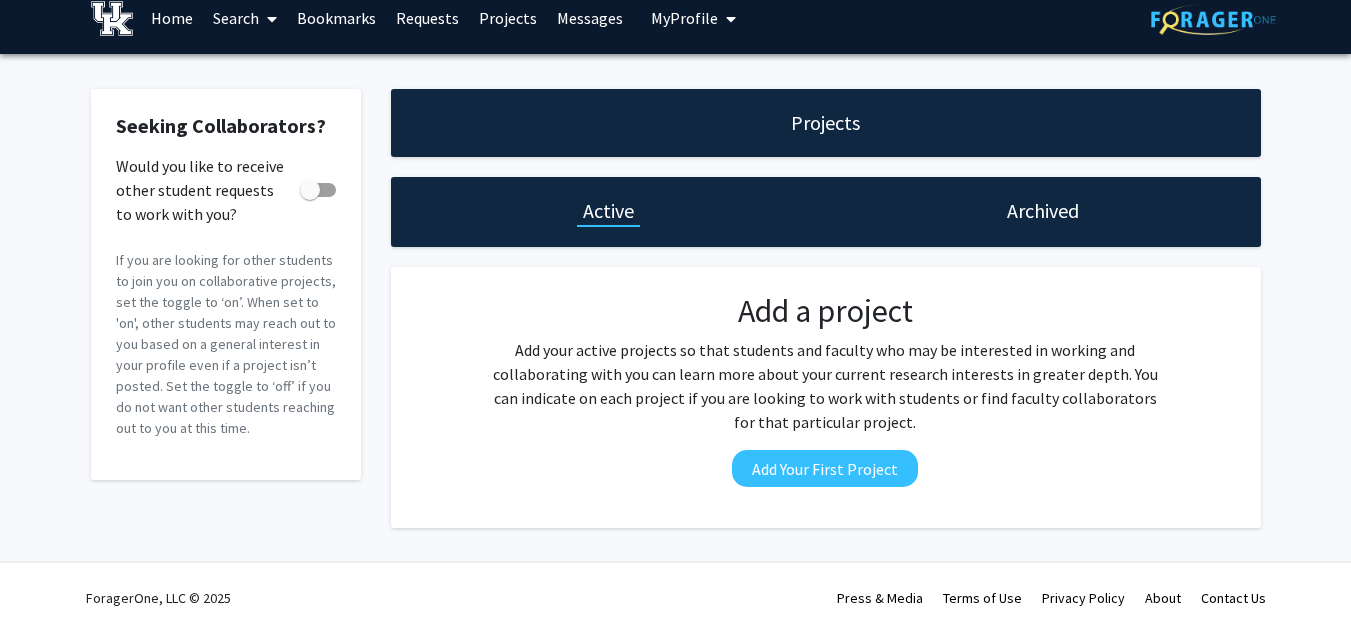scroll, scrollTop: 0, scrollLeft: 0, axis: both 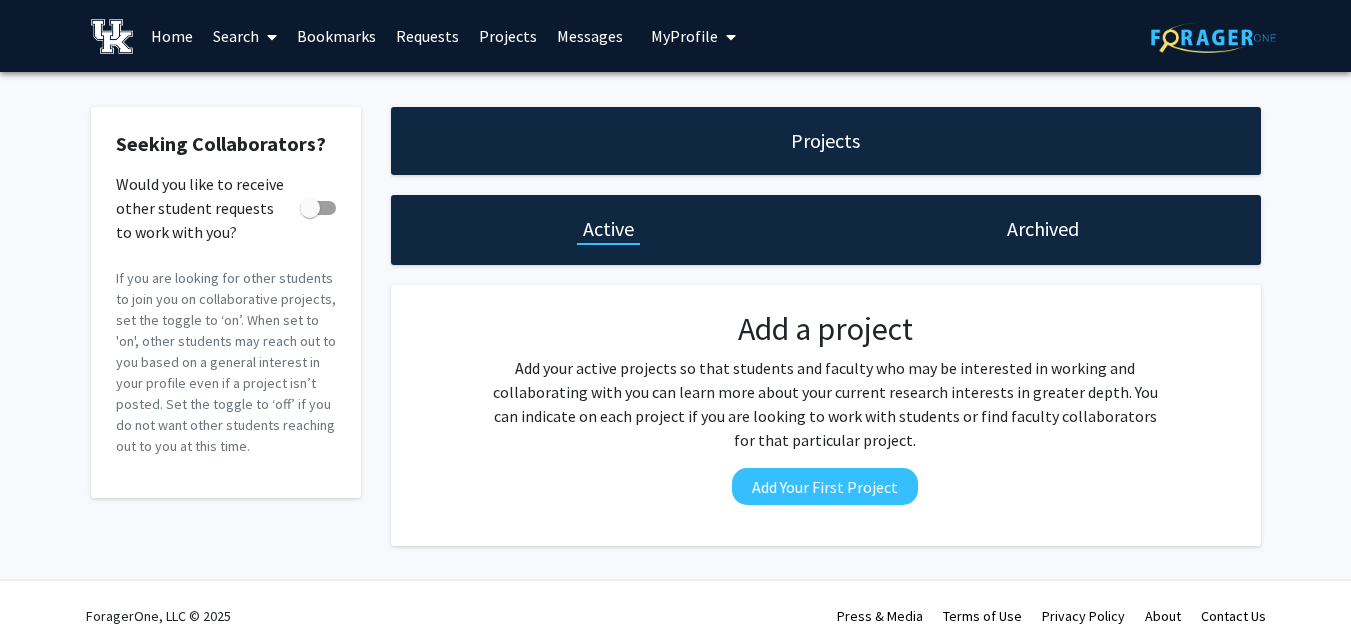 click on "My   Profile" at bounding box center (684, 36) 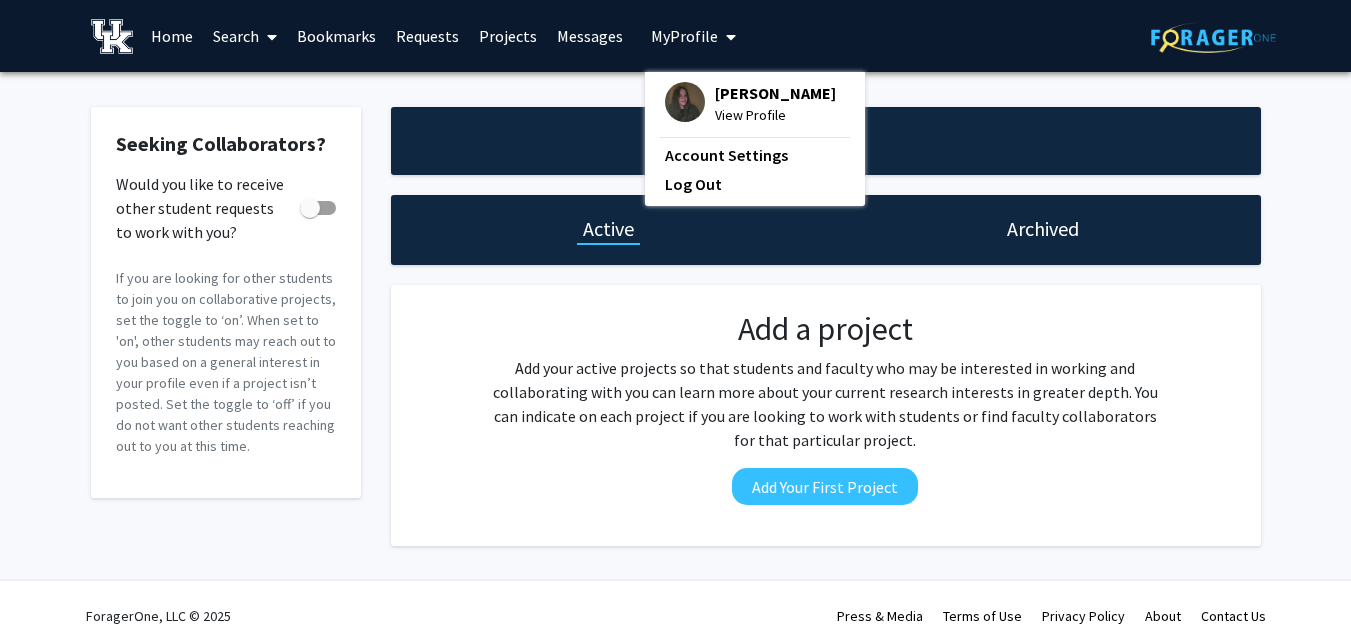 click on "Add your active projects so that students and faculty who may be interested in working and collaborating with you can learn more about your current research interests in greater depth. You can indicate on each project if you are looking to work with students or find faculty collaborators for that particular project." 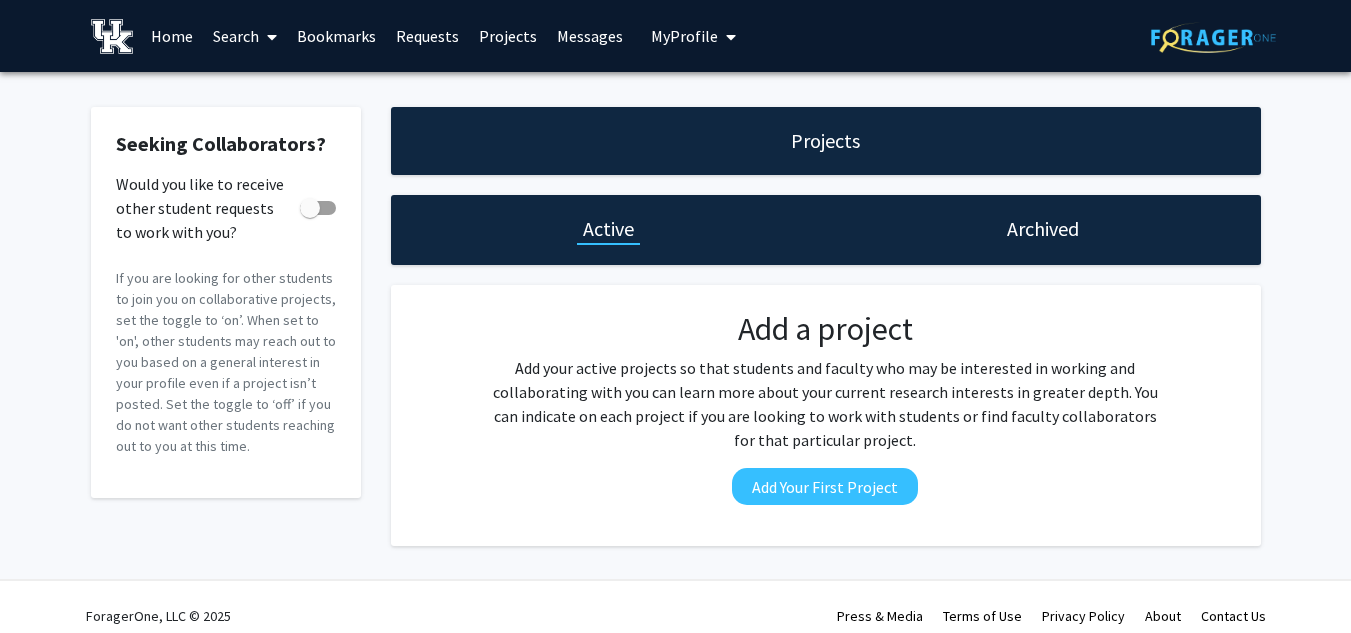 click on "Search" at bounding box center [245, 36] 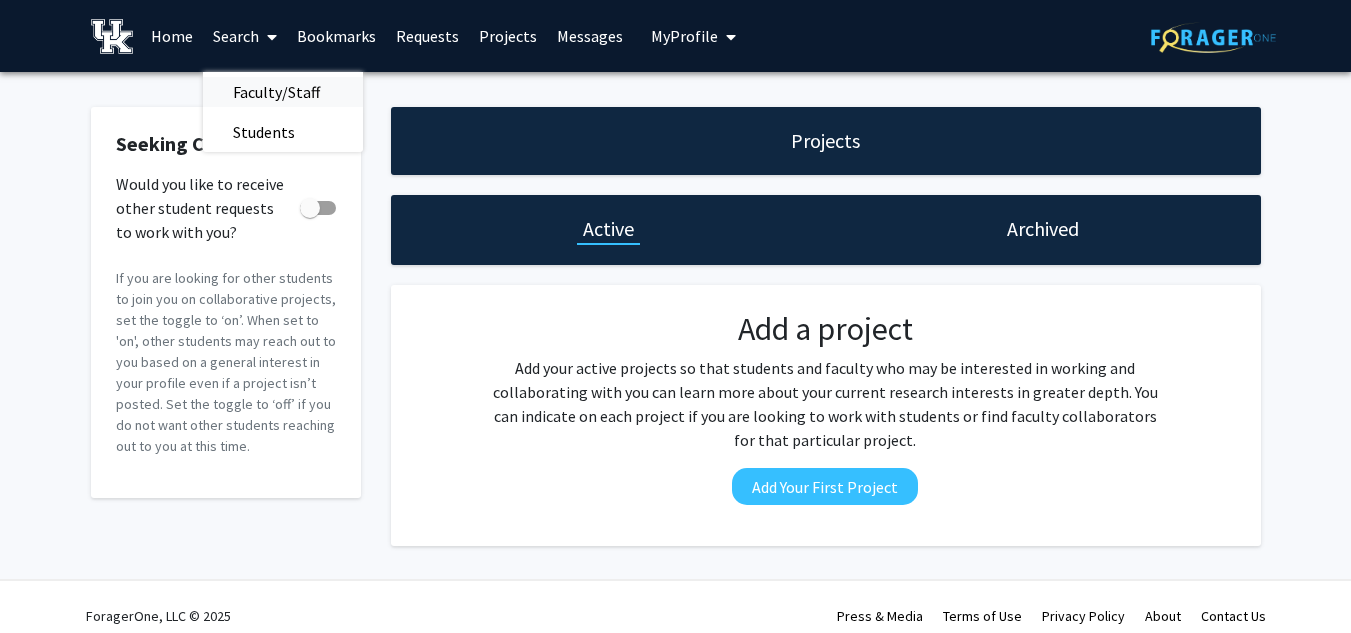 click on "Faculty/Staff" at bounding box center (276, 92) 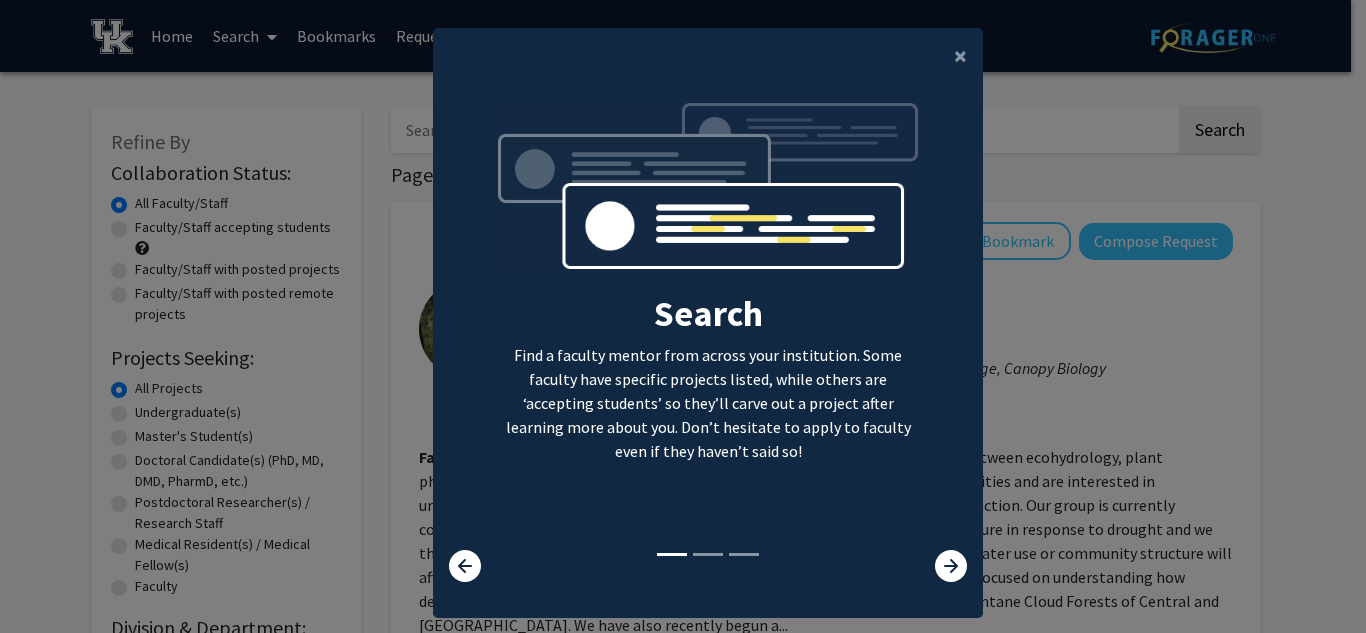 click on "× Search  Find a faculty mentor from across your institution. Some faculty have specific projects listed, while others are ‘accepting students’ so they’ll carve out a project after learning more about you. Don’t hesitate to apply to faculty even if they haven’t said so!  Bookmark  Don’t lose track of the faculty mentors you’re interested in working with. Save them as you go and apply to work with them whenever you’re ready!  Apply  We help you put your best foot forward to get the attention of faculty. On average, students applying via ForagerOne need to only submit 2-3 requests to connect with at least one faculty." 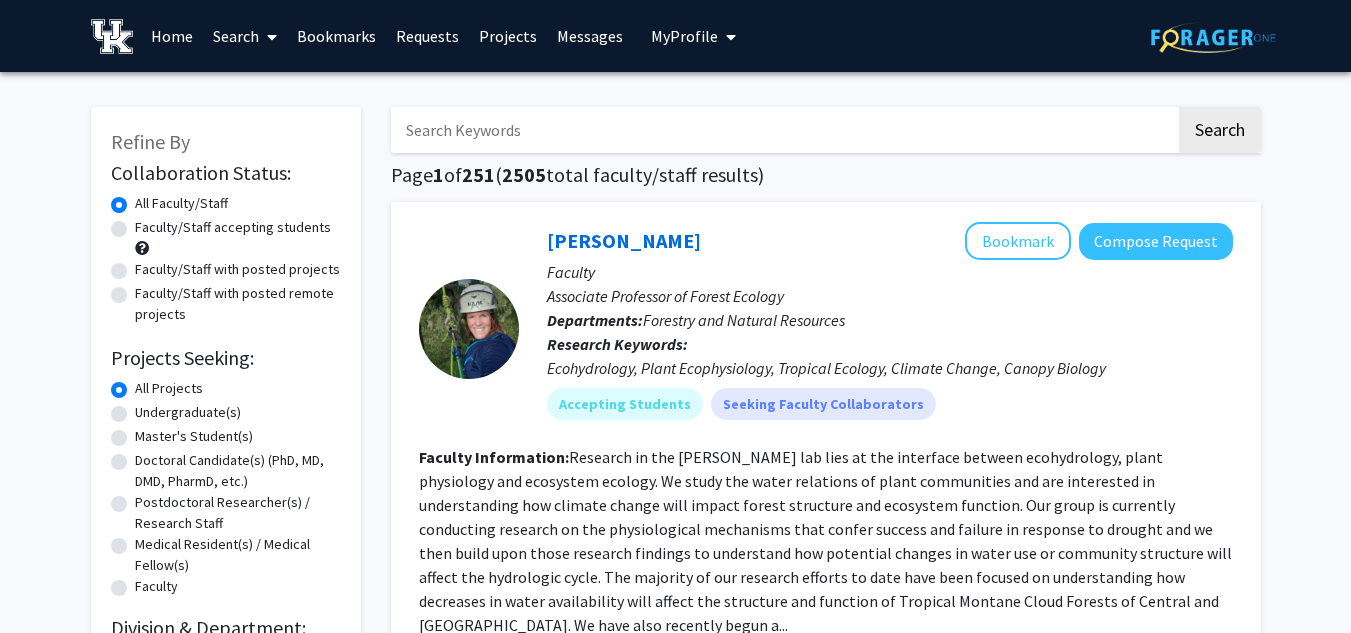 click on "Undergraduate(s)" 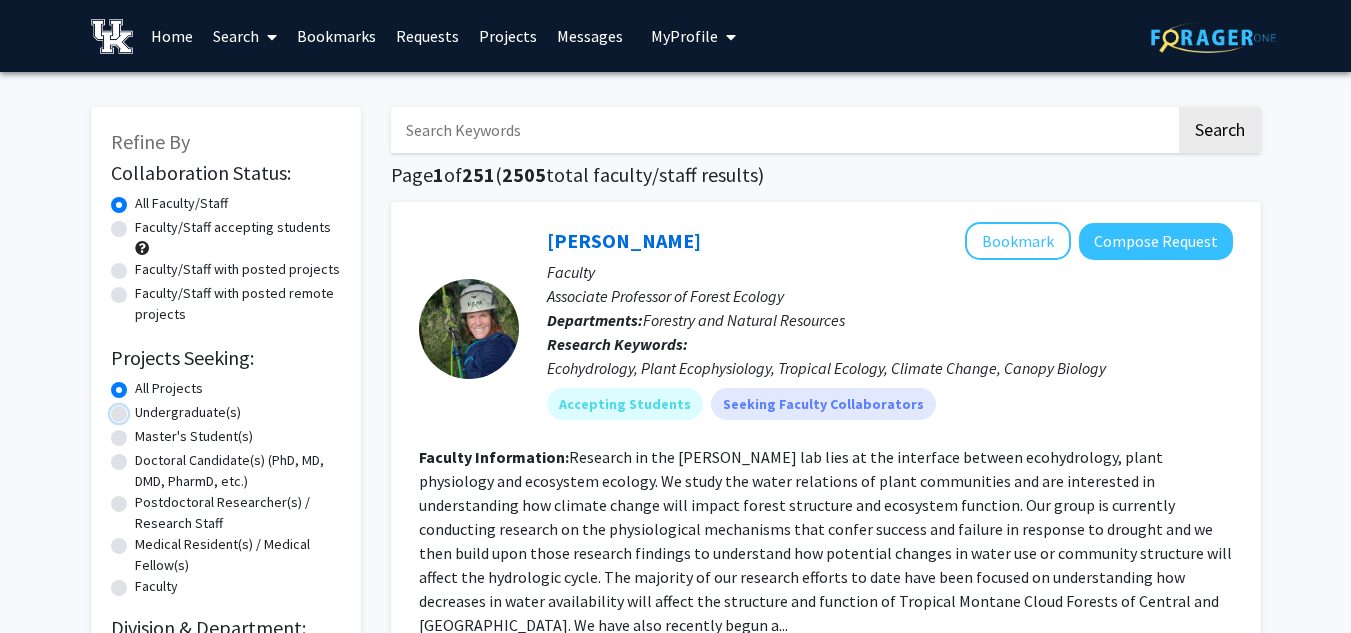 click on "Undergraduate(s)" at bounding box center [141, 408] 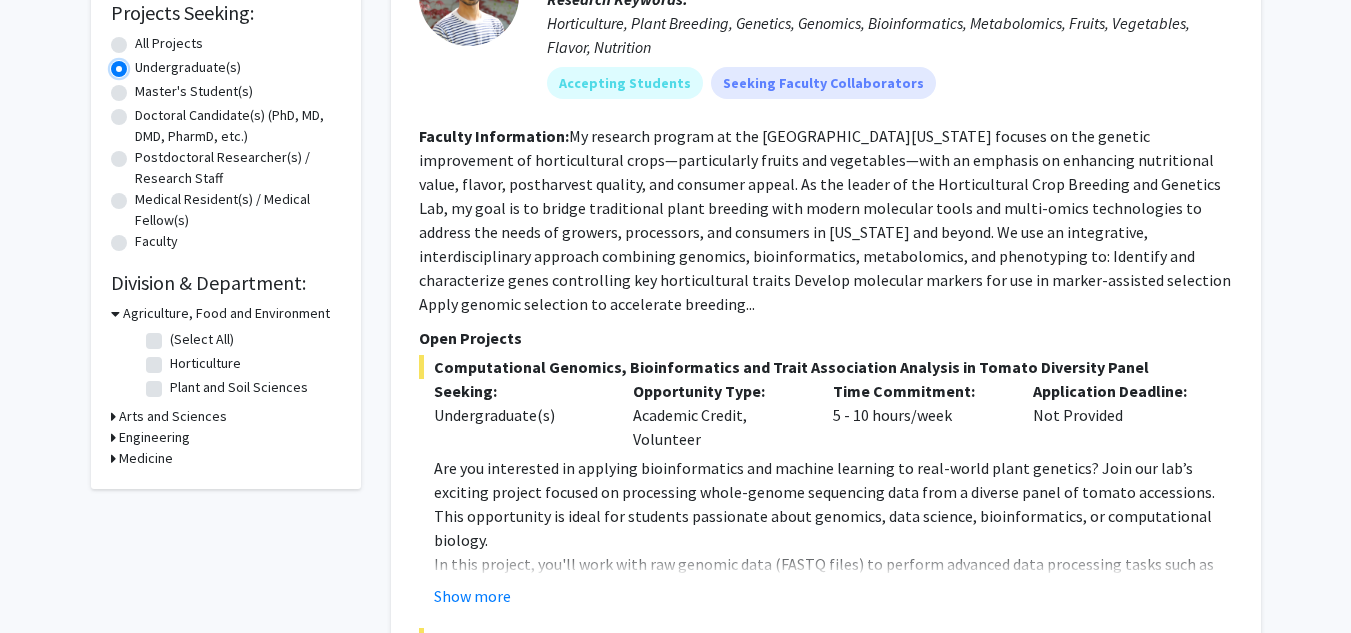 scroll, scrollTop: 338, scrollLeft: 0, axis: vertical 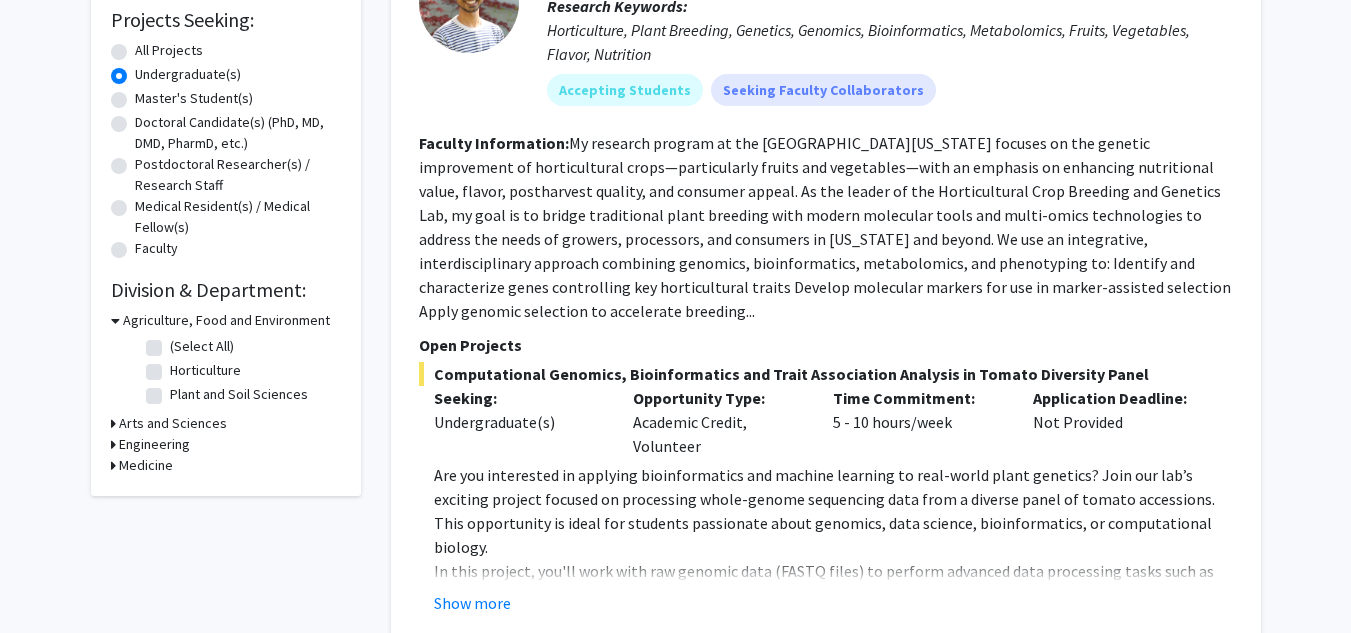 click on "Arts and Sciences" at bounding box center [173, 423] 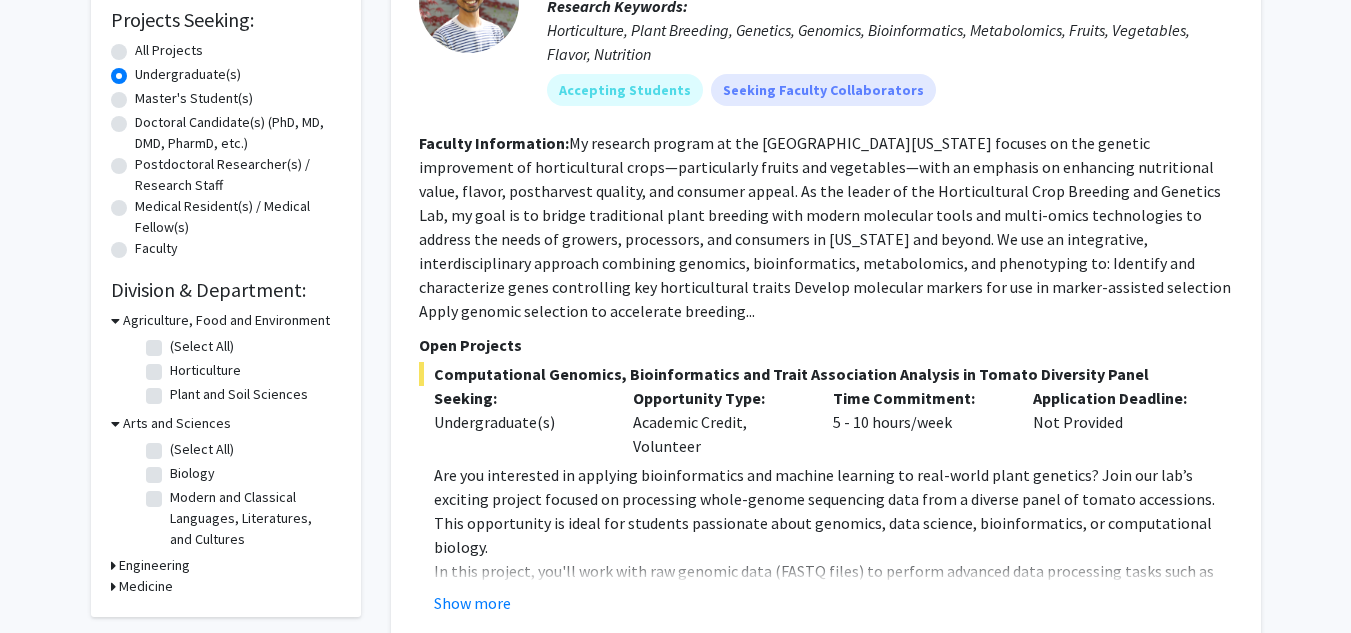 click on "Agriculture, Food and Environment" at bounding box center (226, 320) 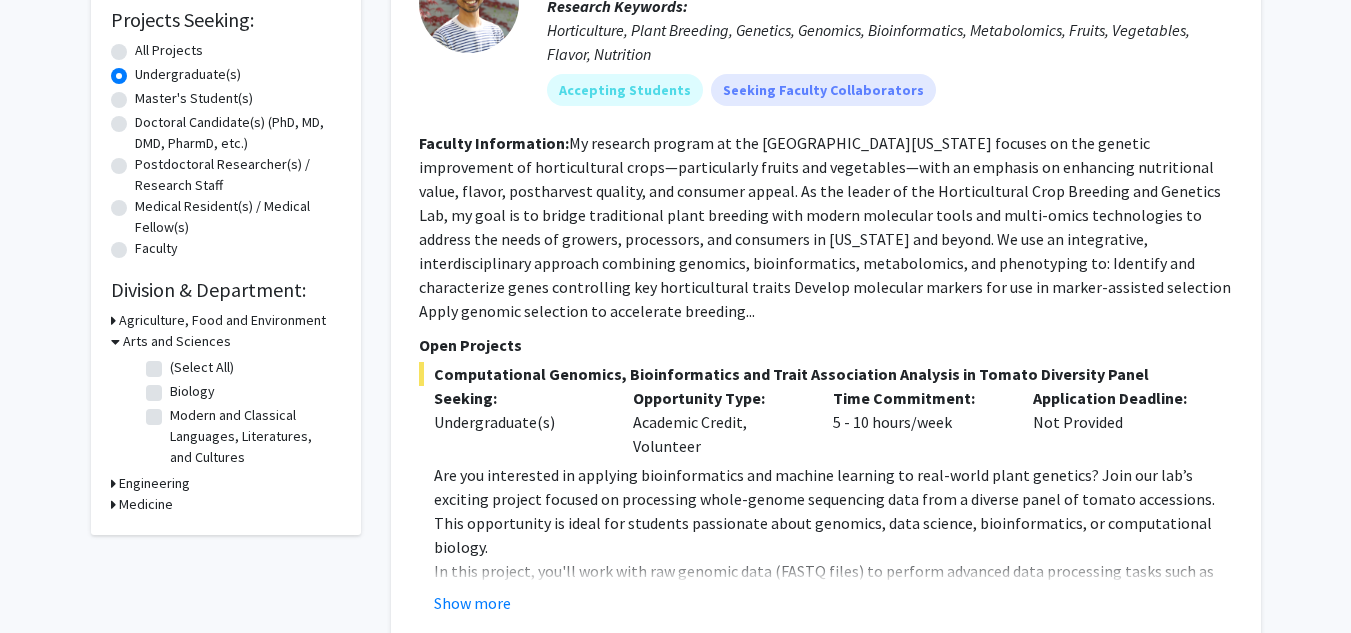 click on "(Select All)" 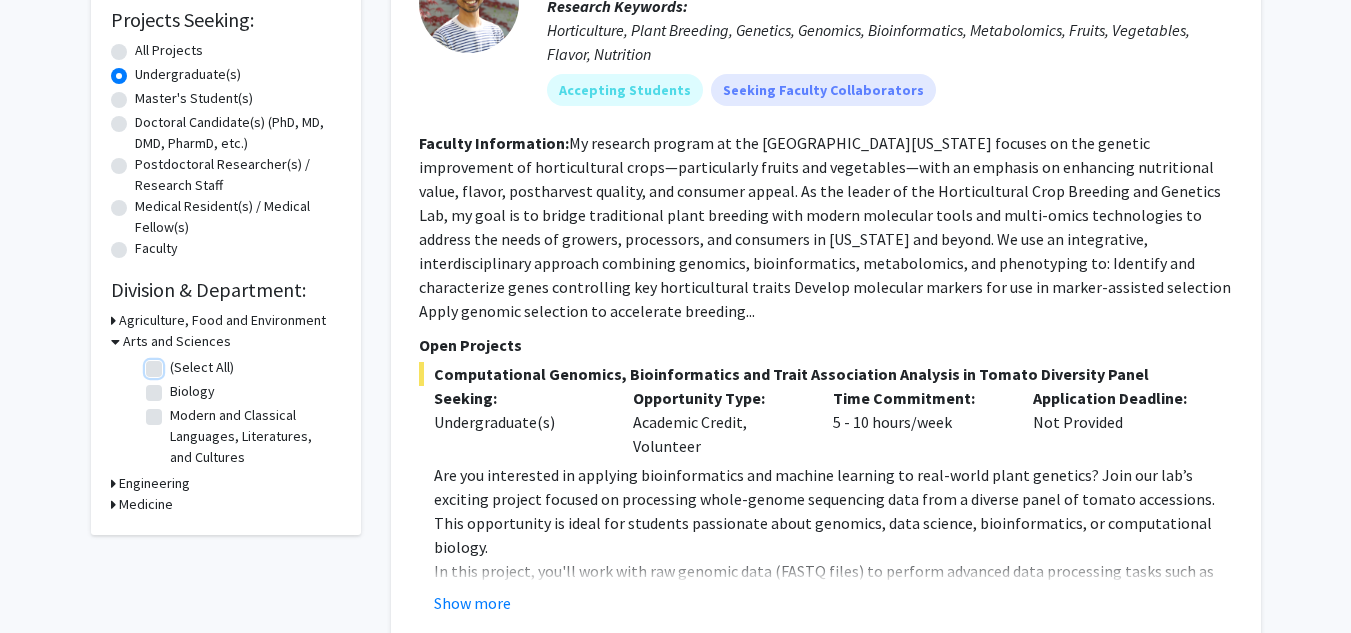 click on "(Select All)" at bounding box center [176, 363] 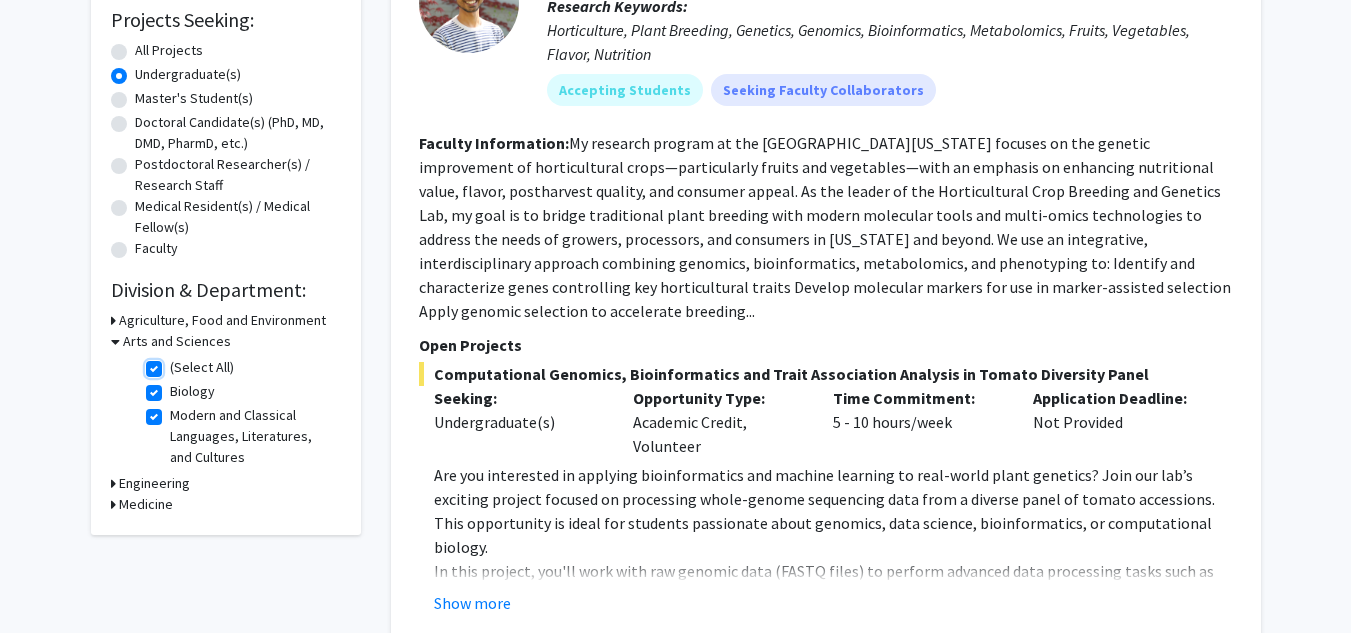 checkbox on "true" 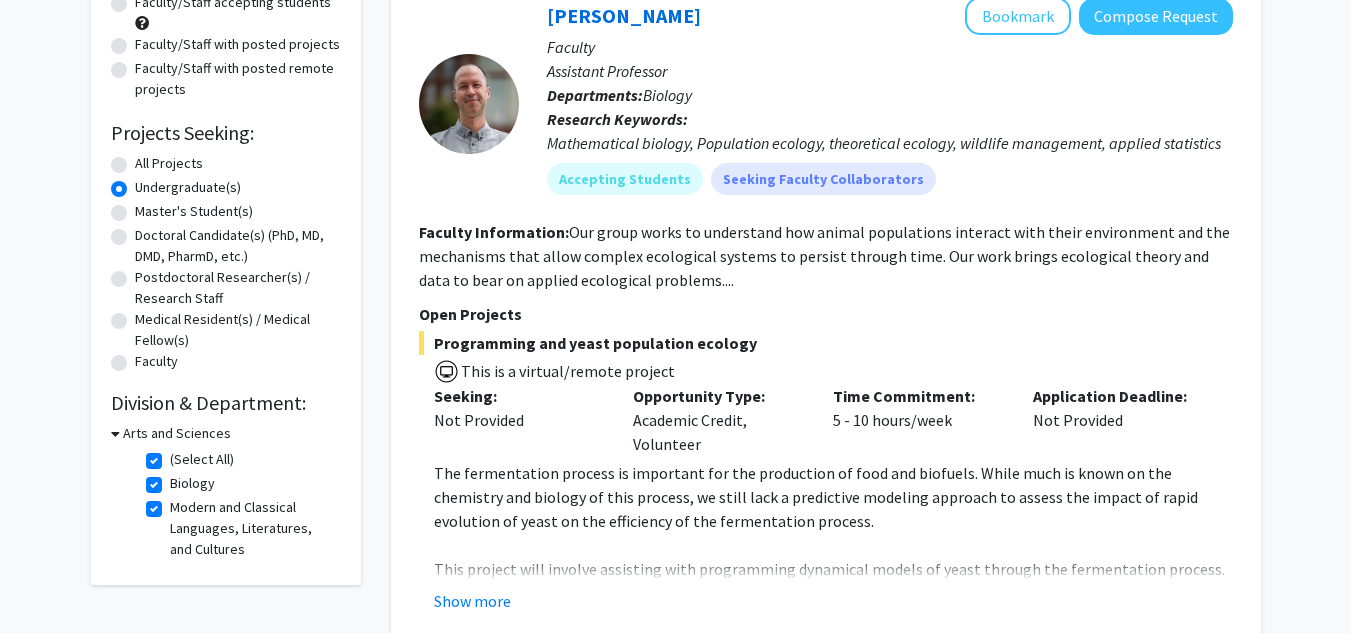 scroll, scrollTop: 224, scrollLeft: 0, axis: vertical 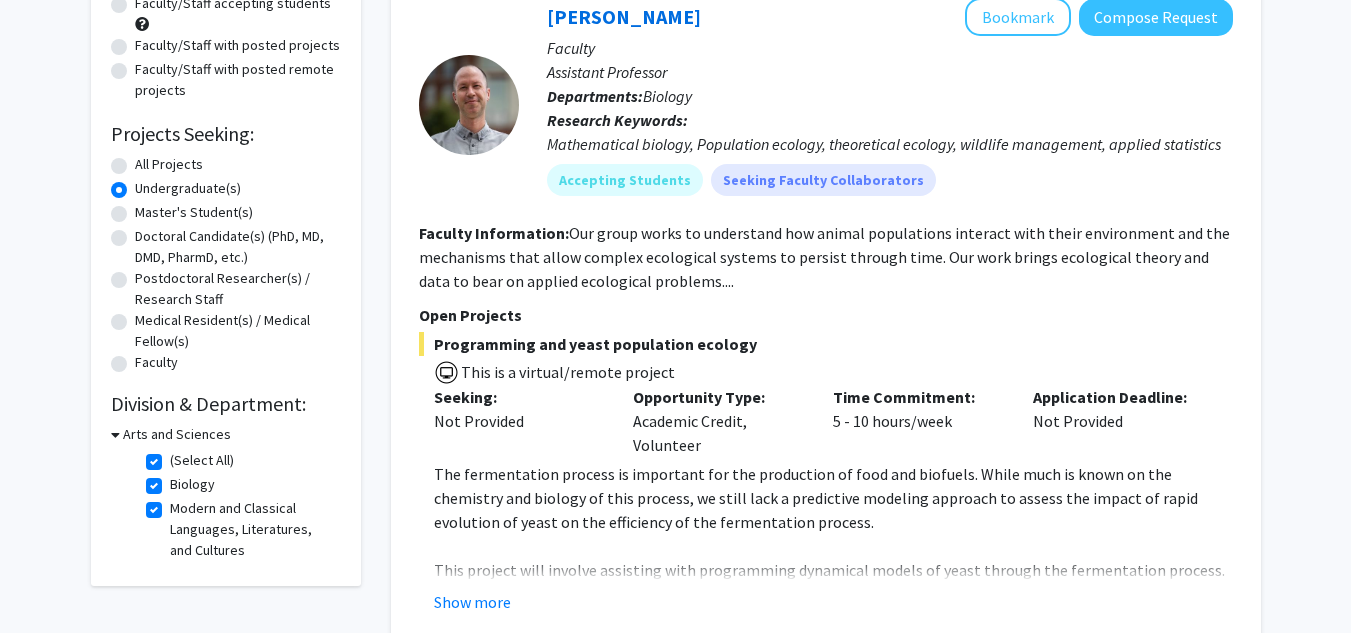click on "(Select All)" 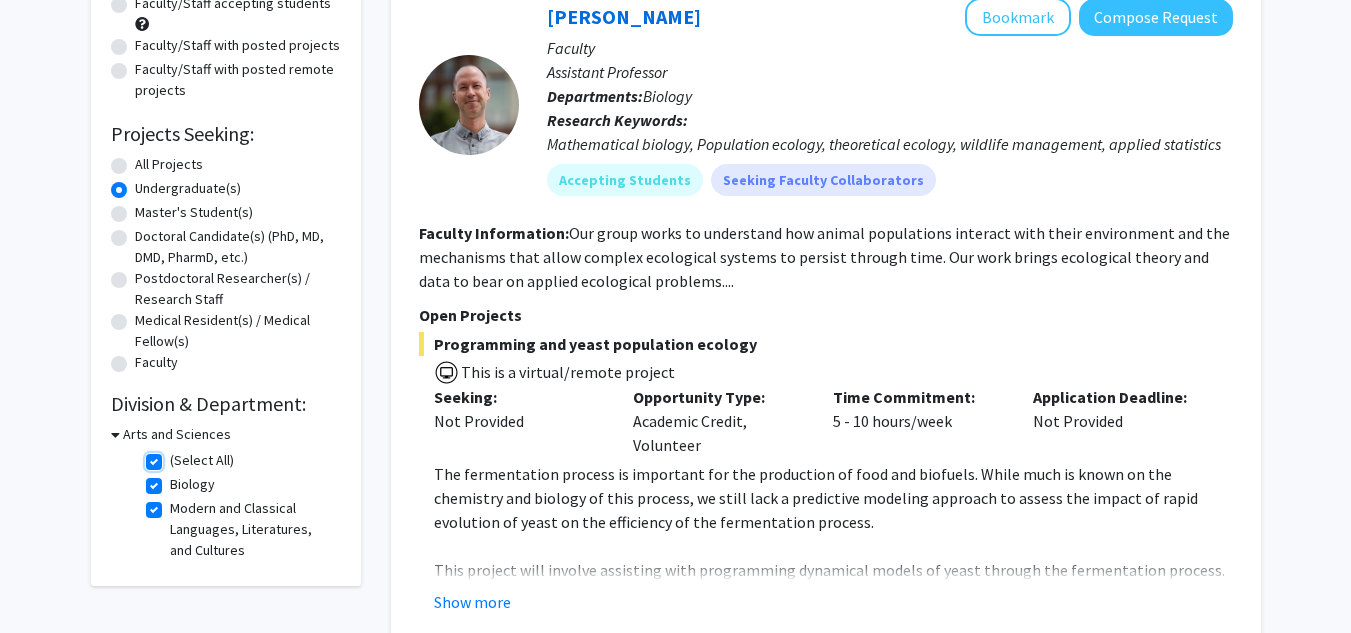 click on "(Select All)" at bounding box center (176, 456) 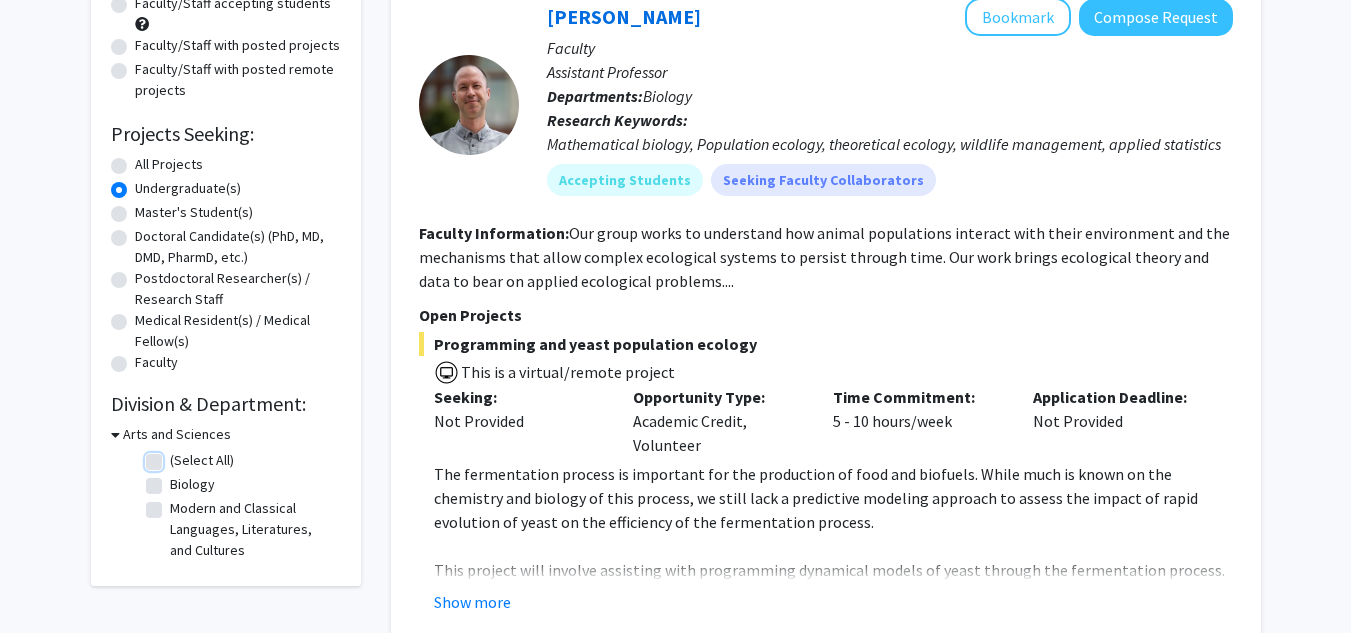 checkbox on "false" 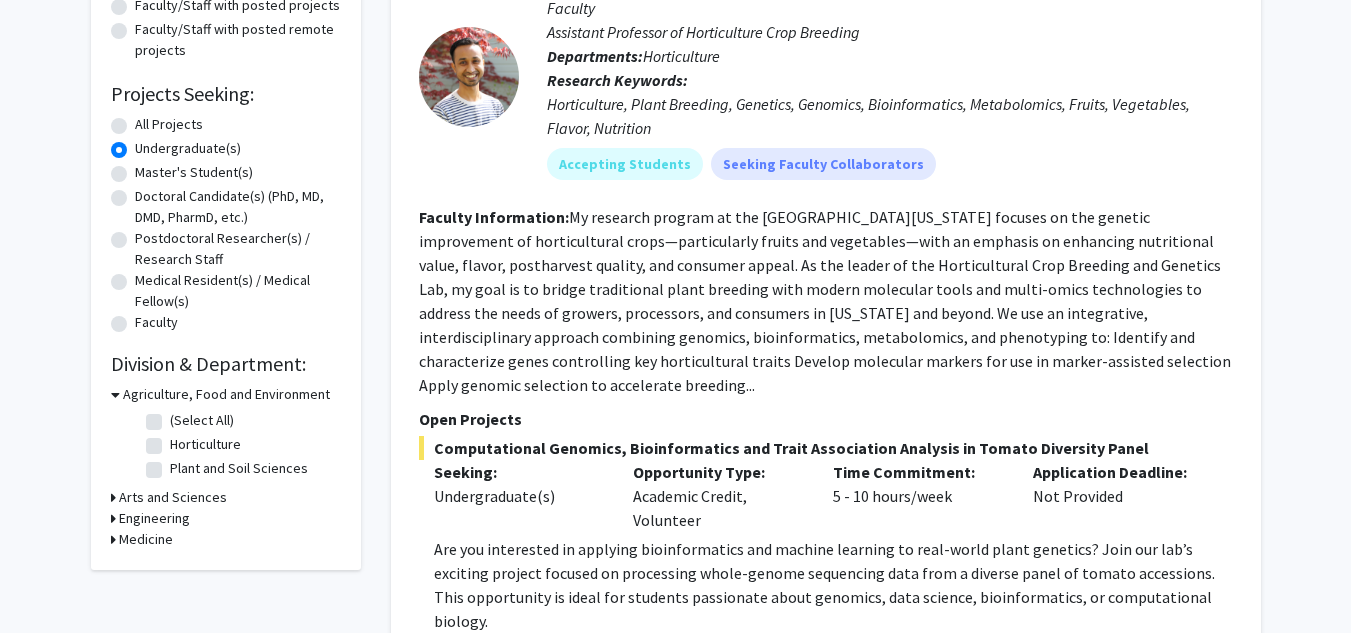 scroll, scrollTop: 263, scrollLeft: 0, axis: vertical 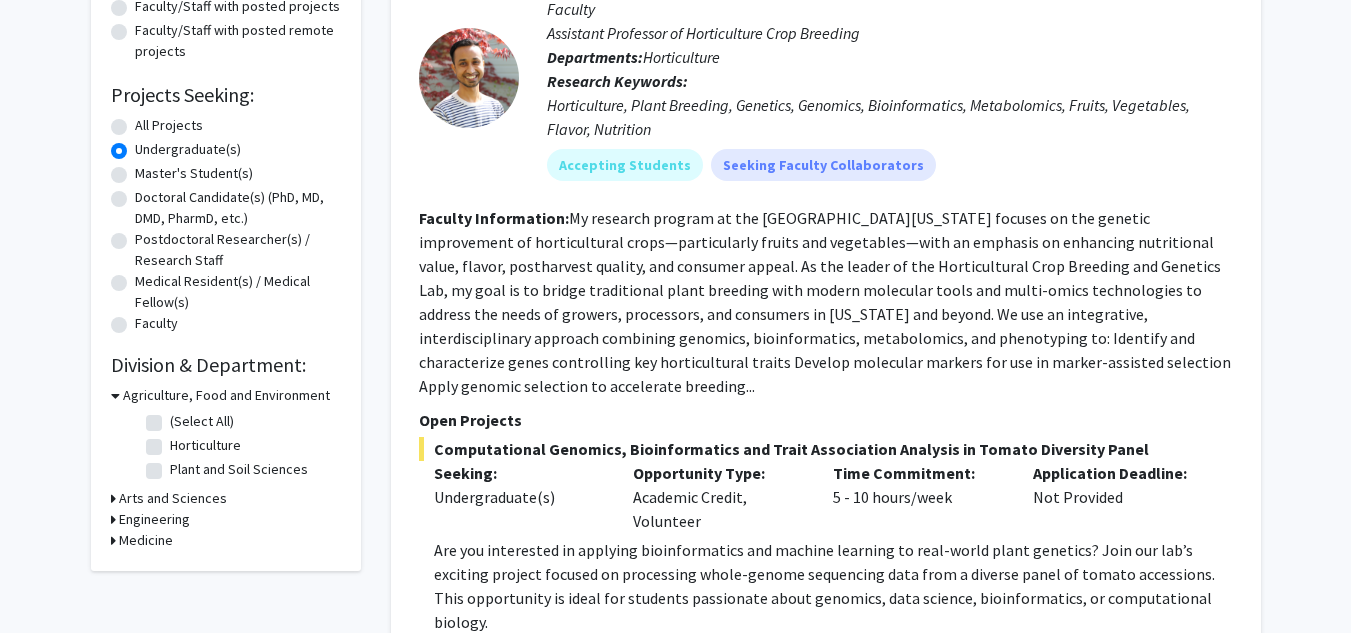 click on "Agriculture, Food and Environment" at bounding box center [226, 395] 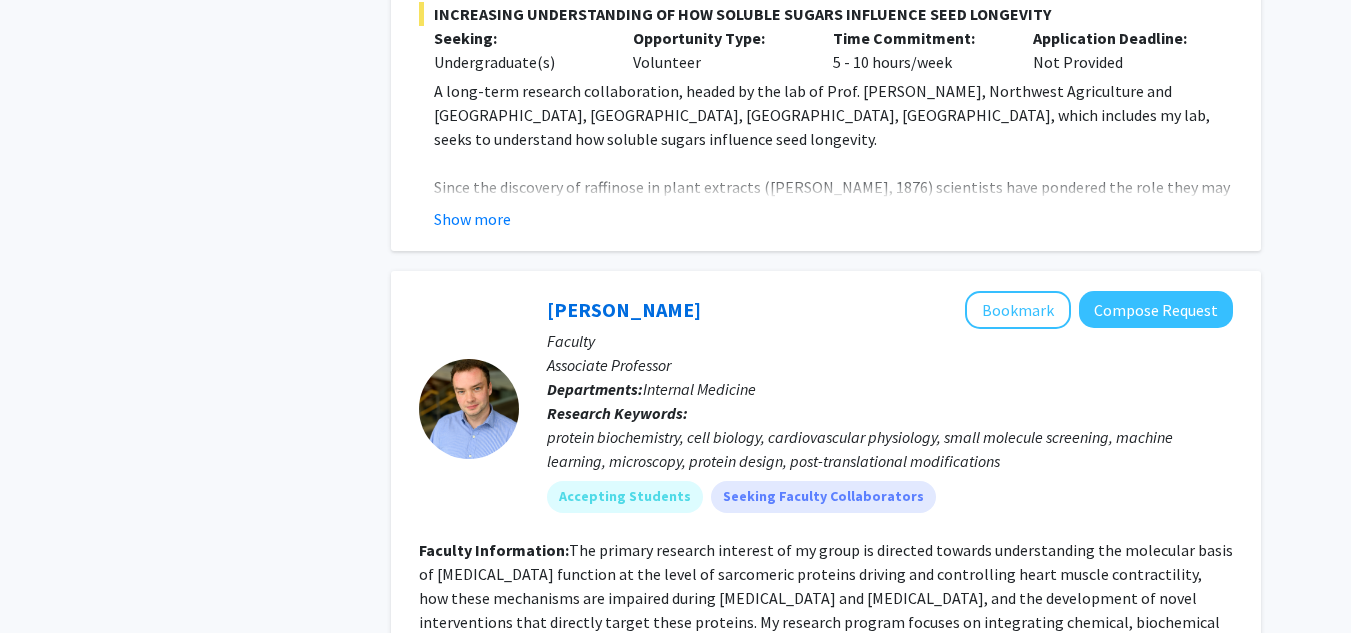 scroll, scrollTop: 3858, scrollLeft: 0, axis: vertical 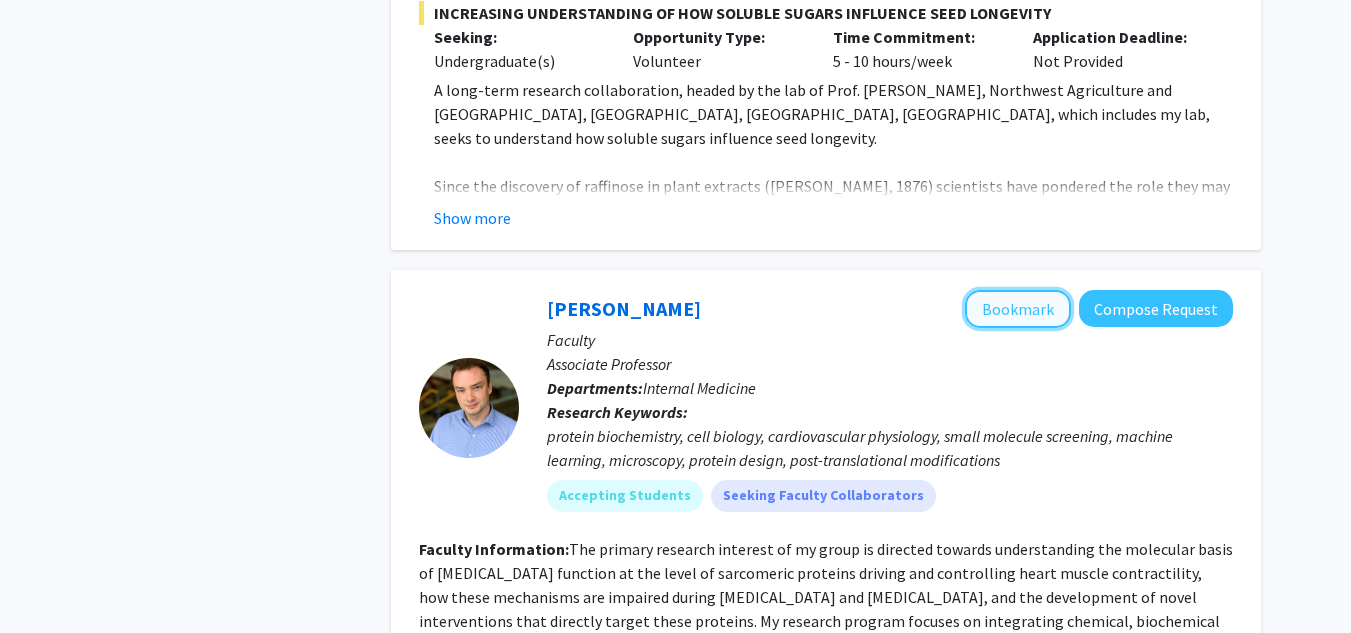 click on "Bookmark" 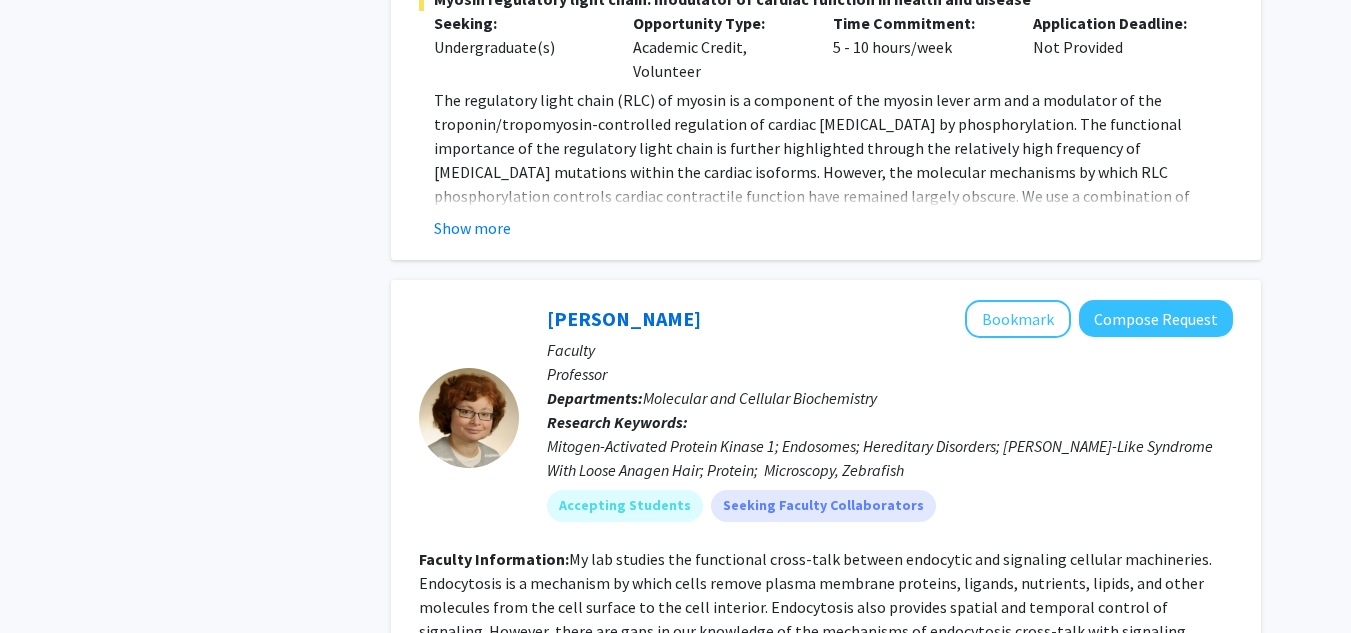 scroll, scrollTop: 5143, scrollLeft: 0, axis: vertical 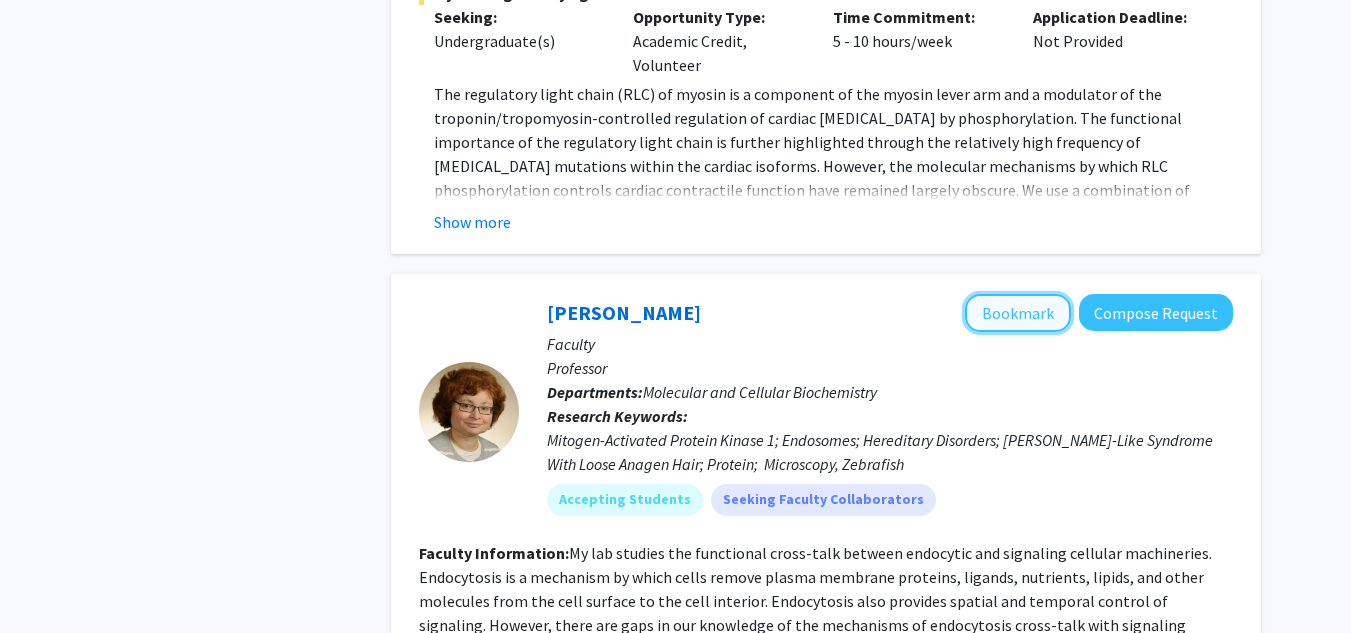 click on "Bookmark" 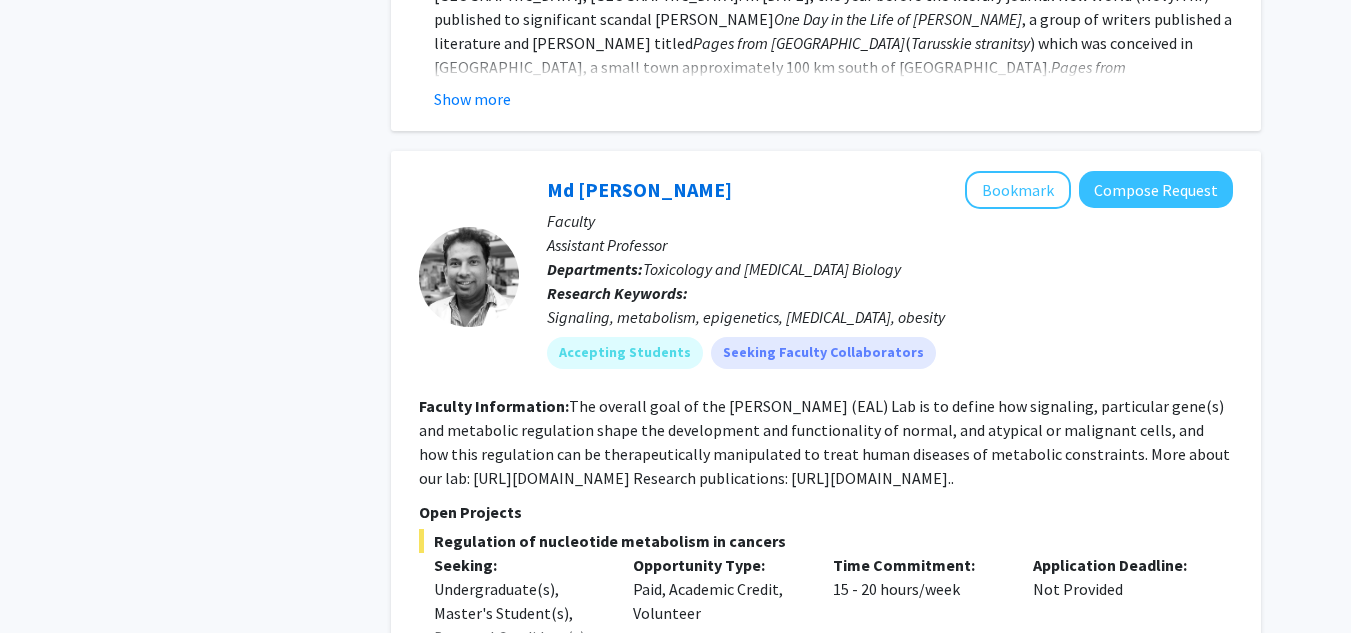 scroll, scrollTop: 7579, scrollLeft: 0, axis: vertical 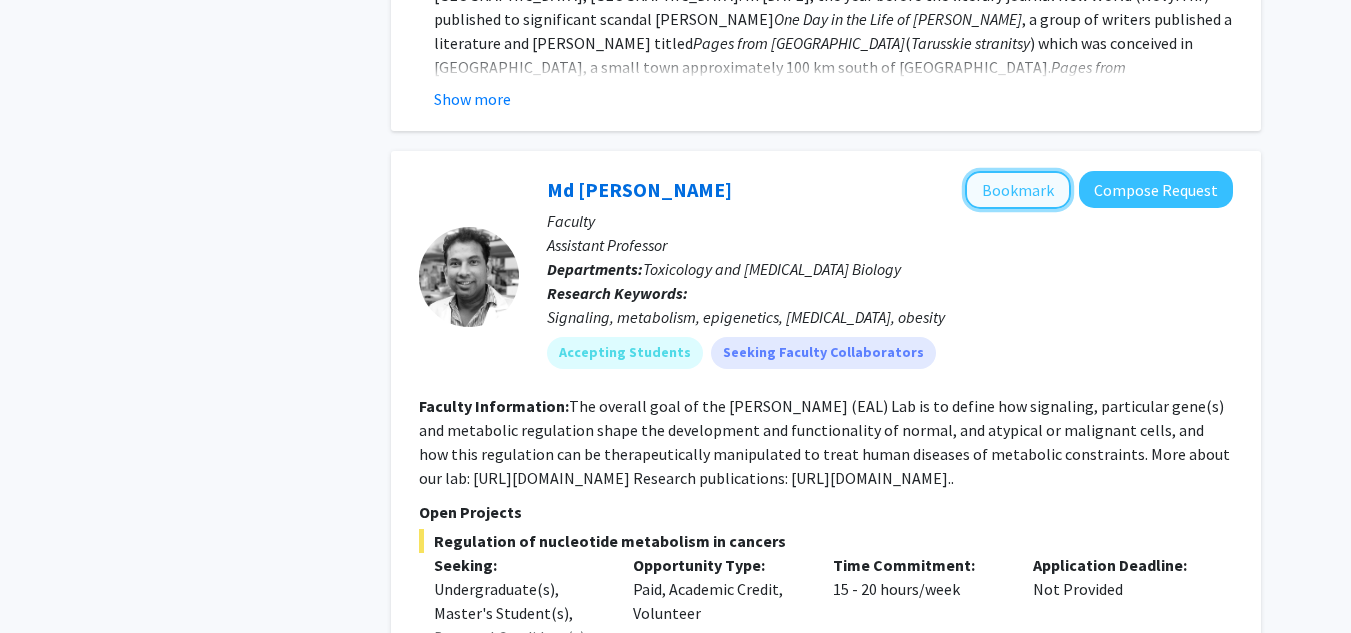 click on "Bookmark" 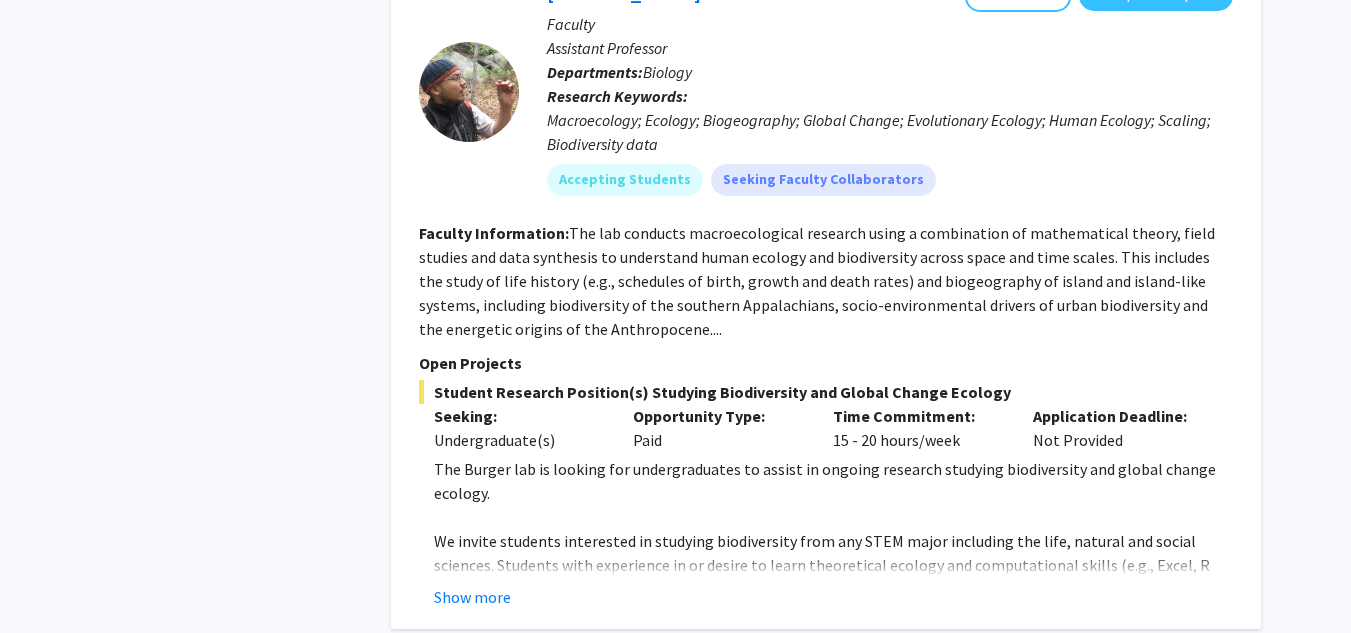 scroll, scrollTop: 9463, scrollLeft: 0, axis: vertical 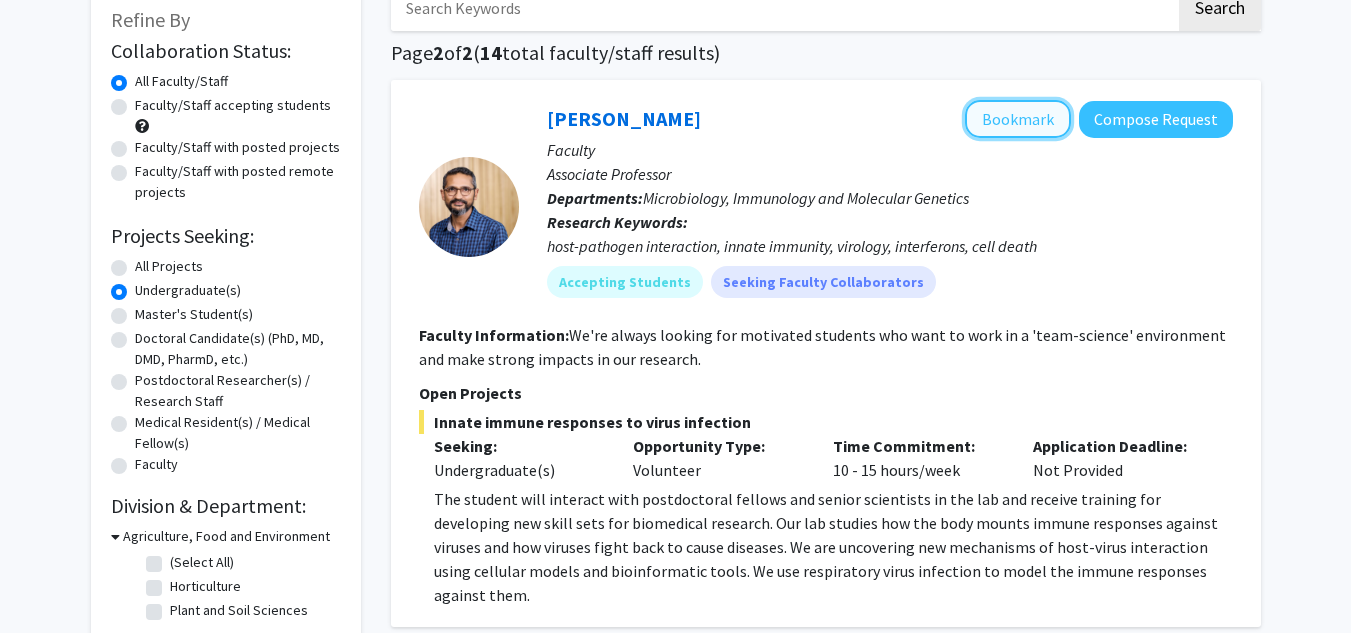 click on "Bookmark" 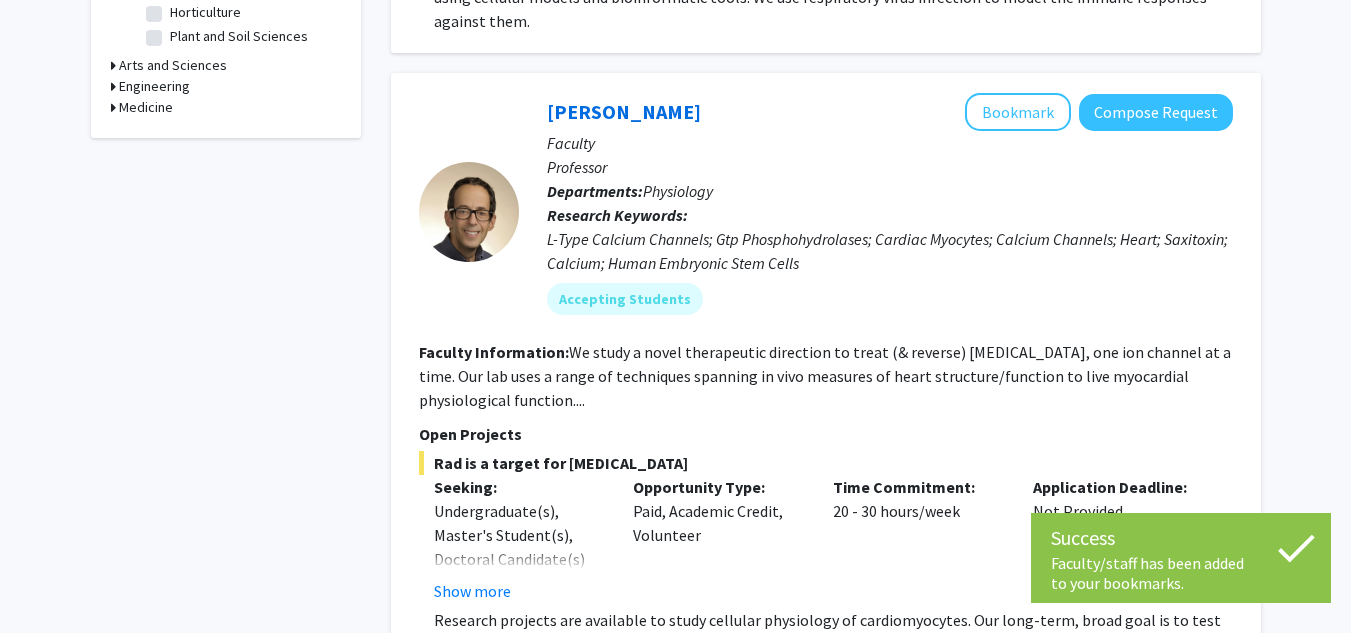 scroll, scrollTop: 700, scrollLeft: 0, axis: vertical 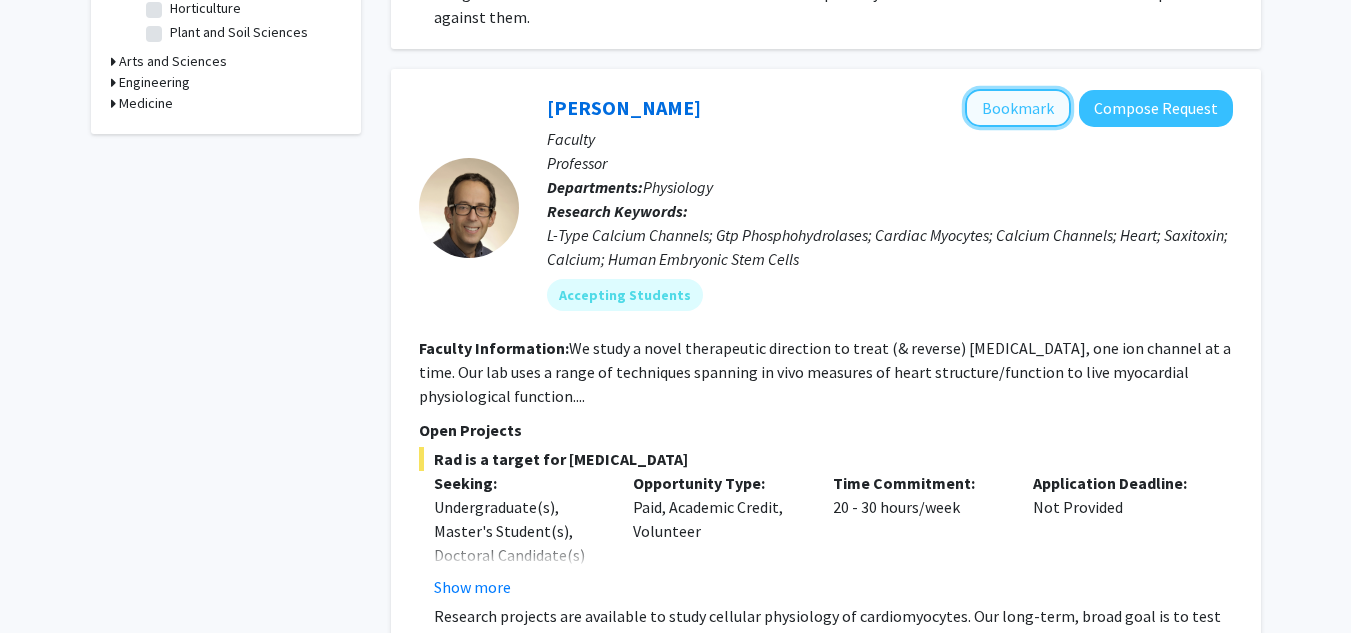 click on "Bookmark" 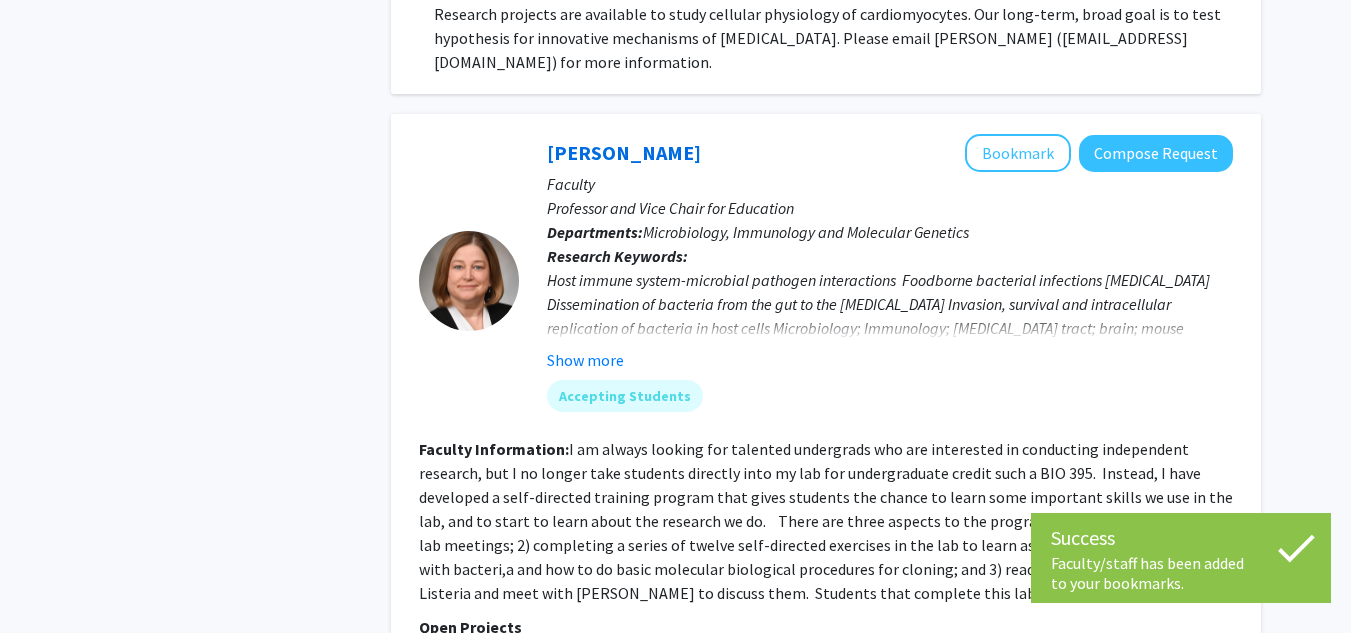scroll, scrollTop: 1301, scrollLeft: 0, axis: vertical 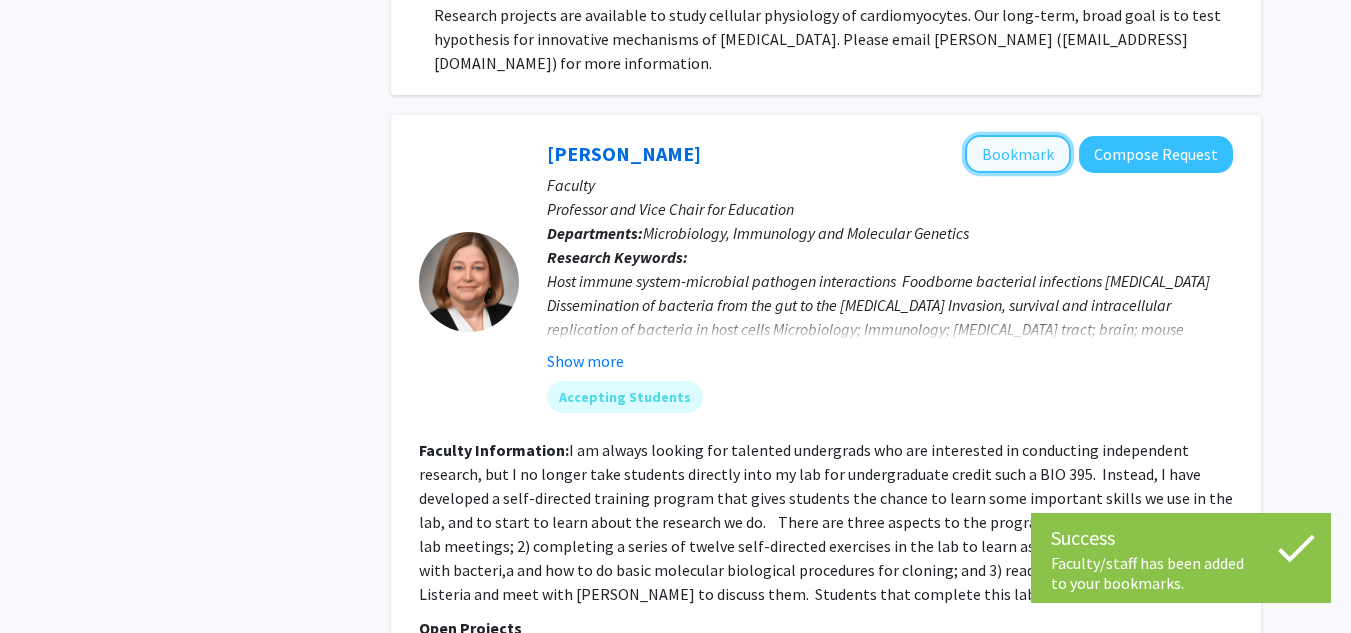 click on "Bookmark" 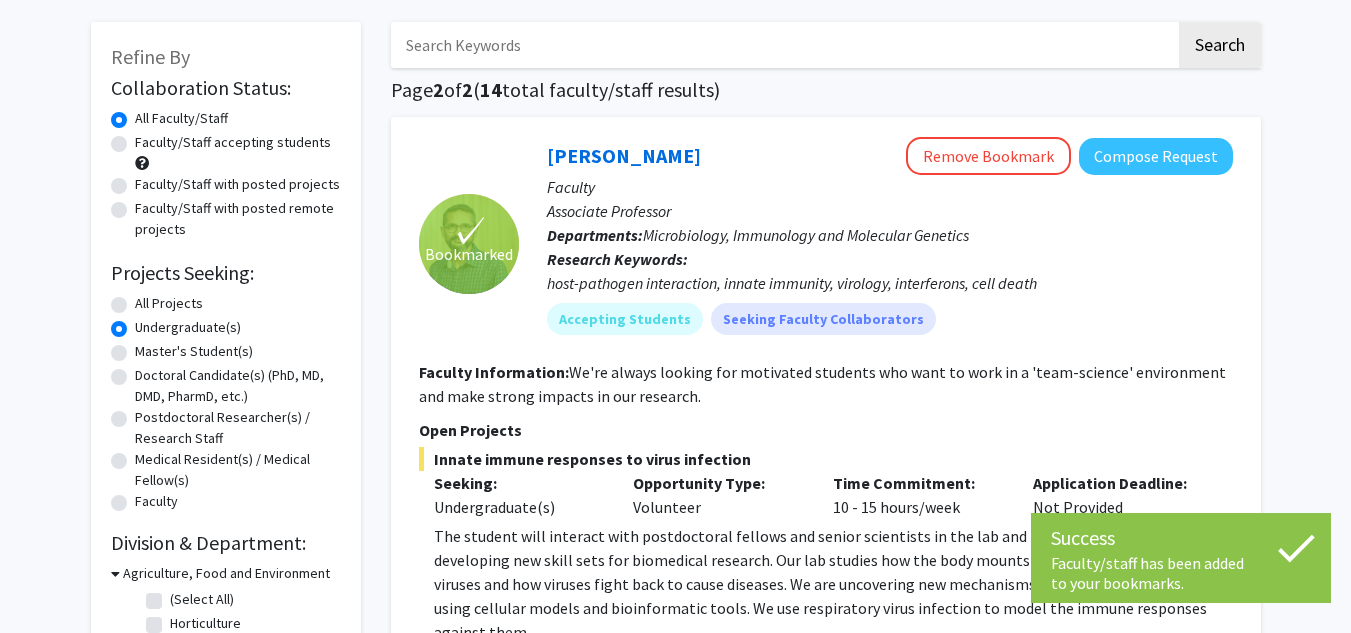 scroll, scrollTop: 0, scrollLeft: 0, axis: both 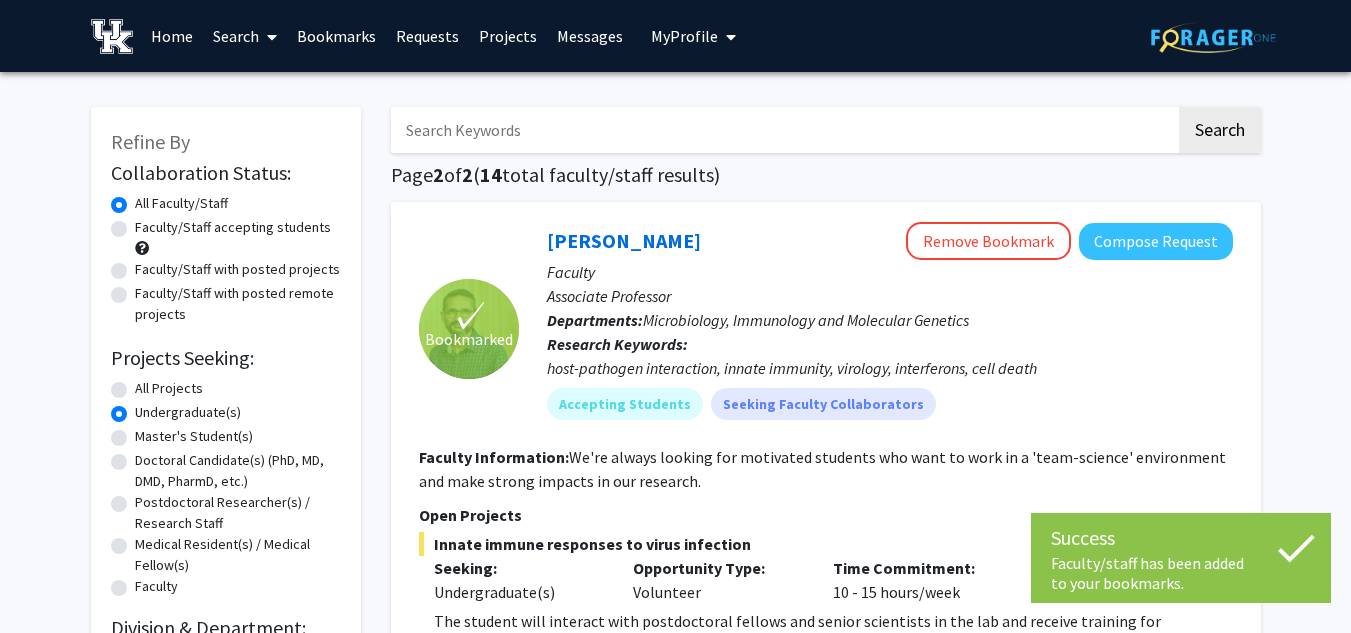 click on "Bookmarks" at bounding box center (336, 36) 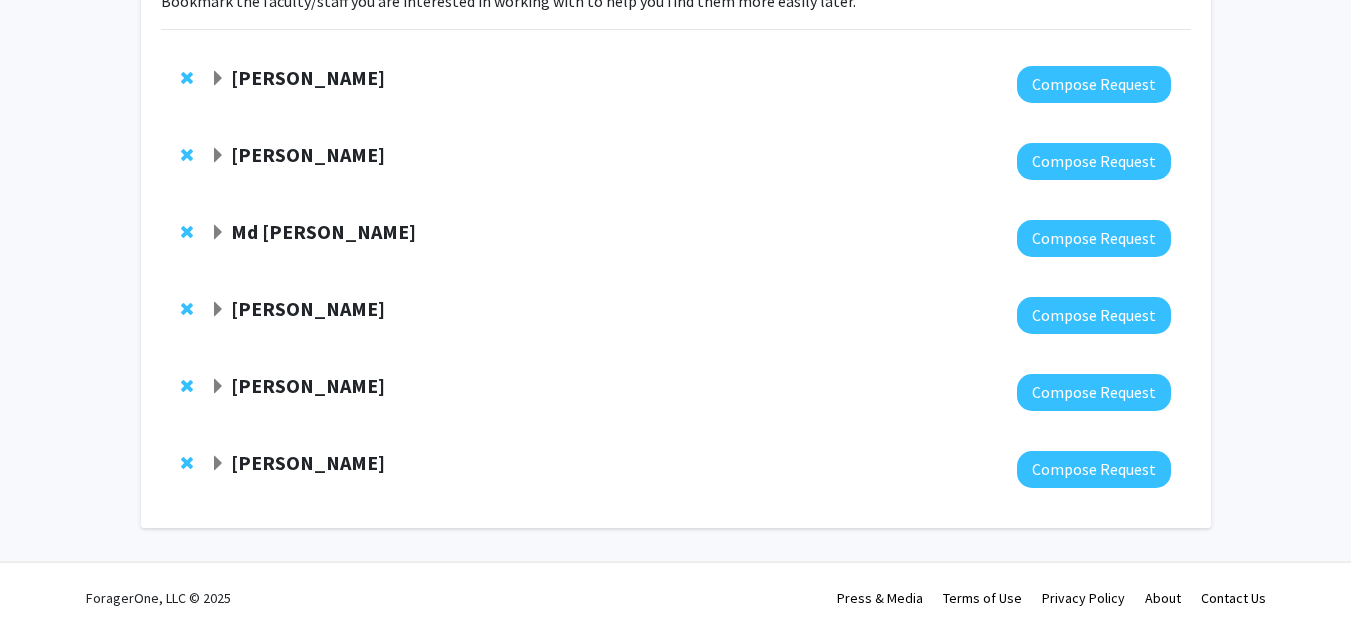 scroll, scrollTop: 72, scrollLeft: 0, axis: vertical 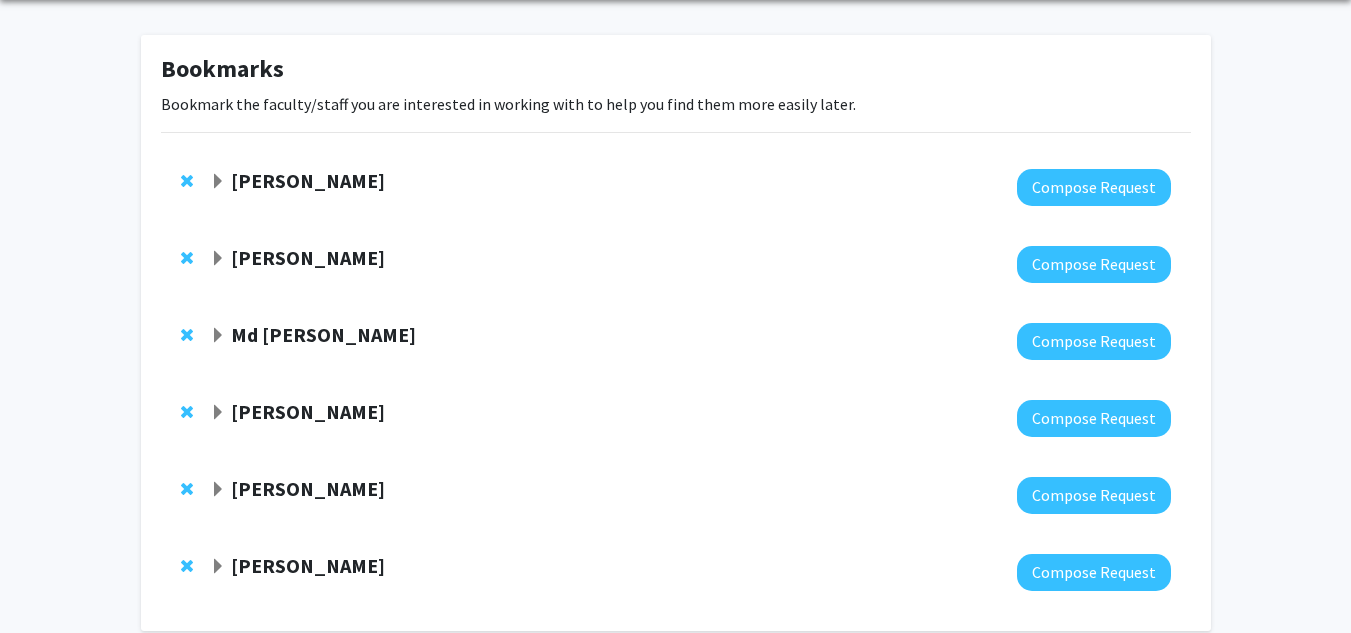 click on "[PERSON_NAME]" 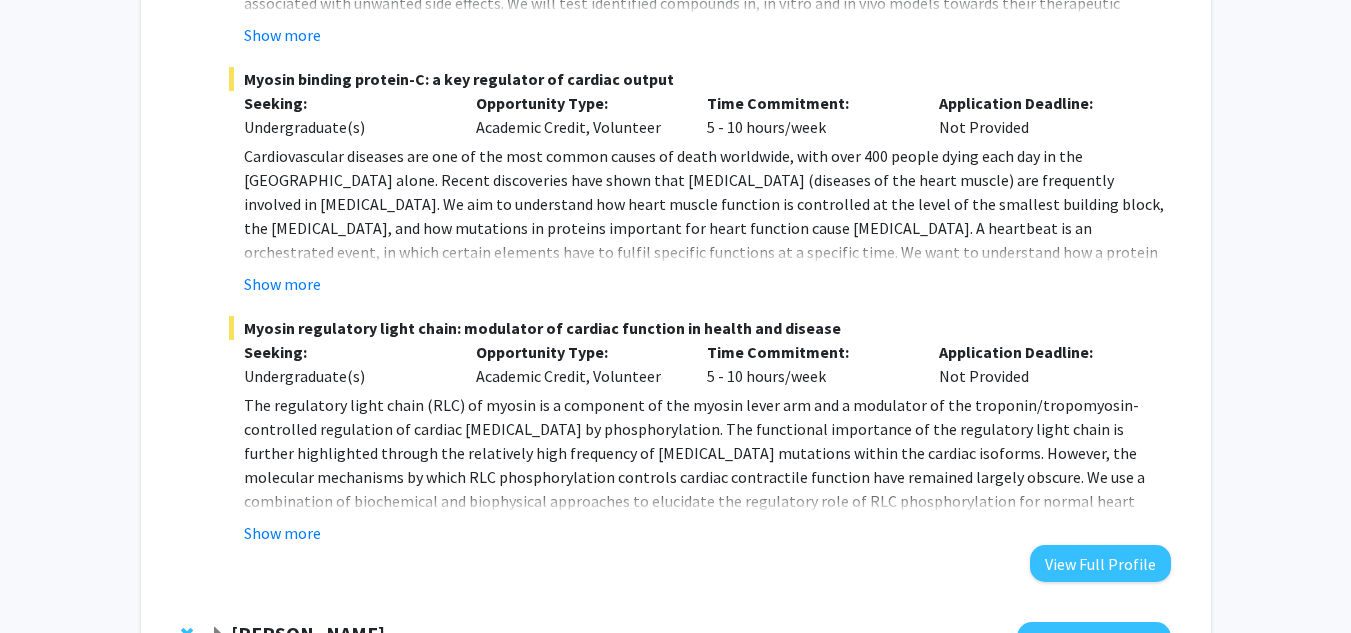 scroll, scrollTop: 661, scrollLeft: 0, axis: vertical 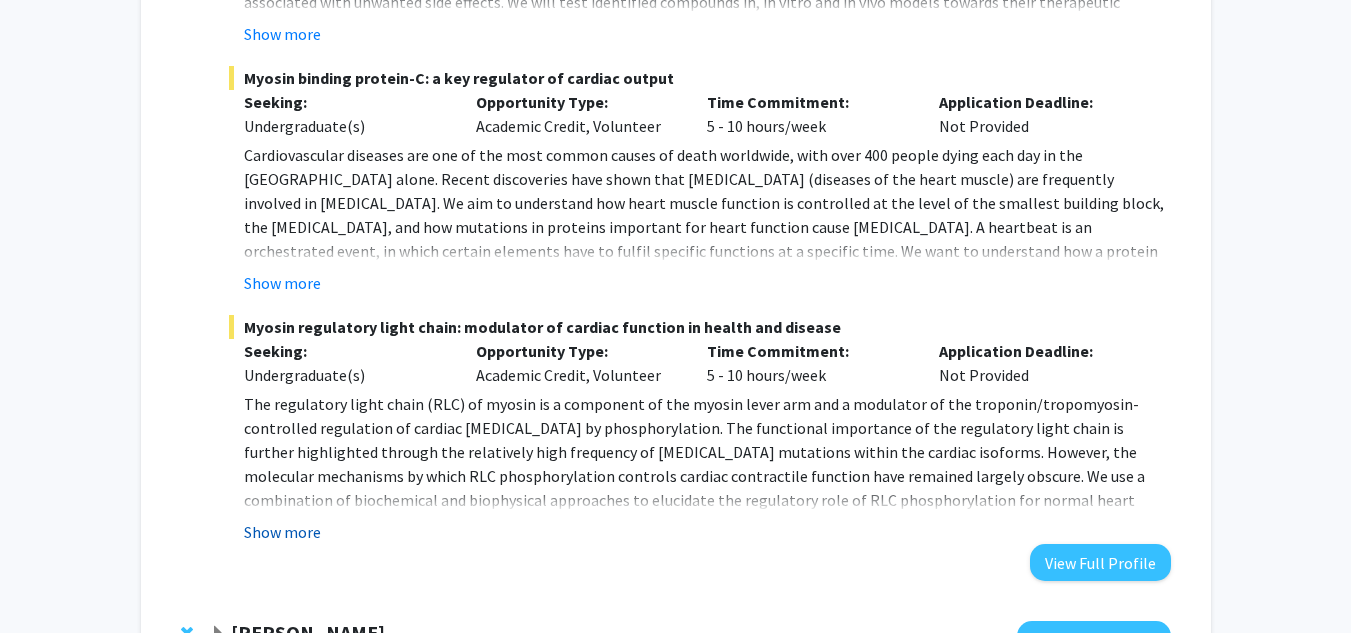 click on "Show more" at bounding box center (282, 532) 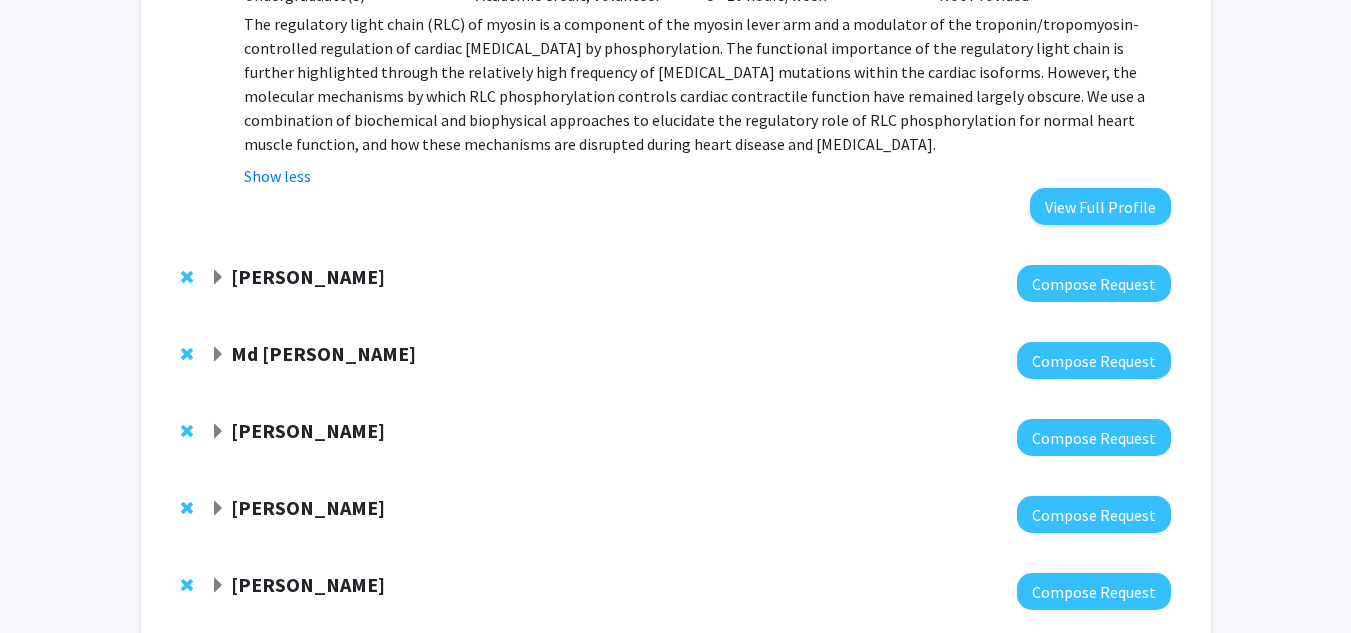 scroll, scrollTop: 1054, scrollLeft: 0, axis: vertical 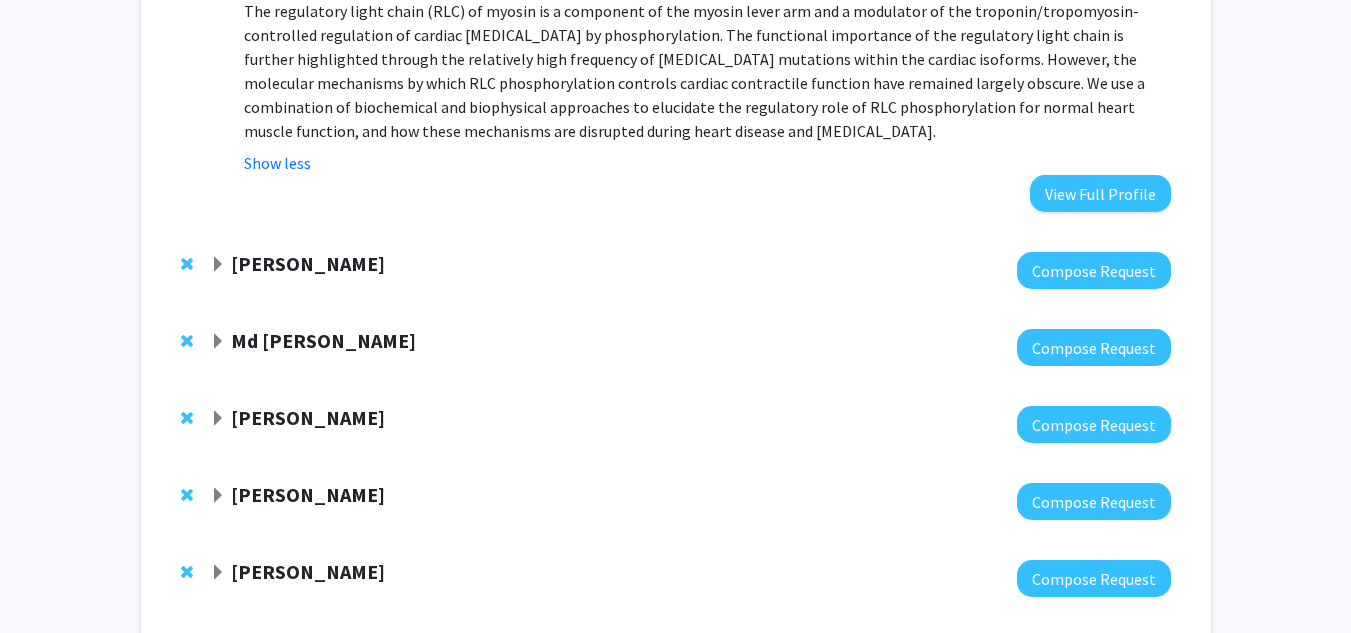 click on "[PERSON_NAME]" 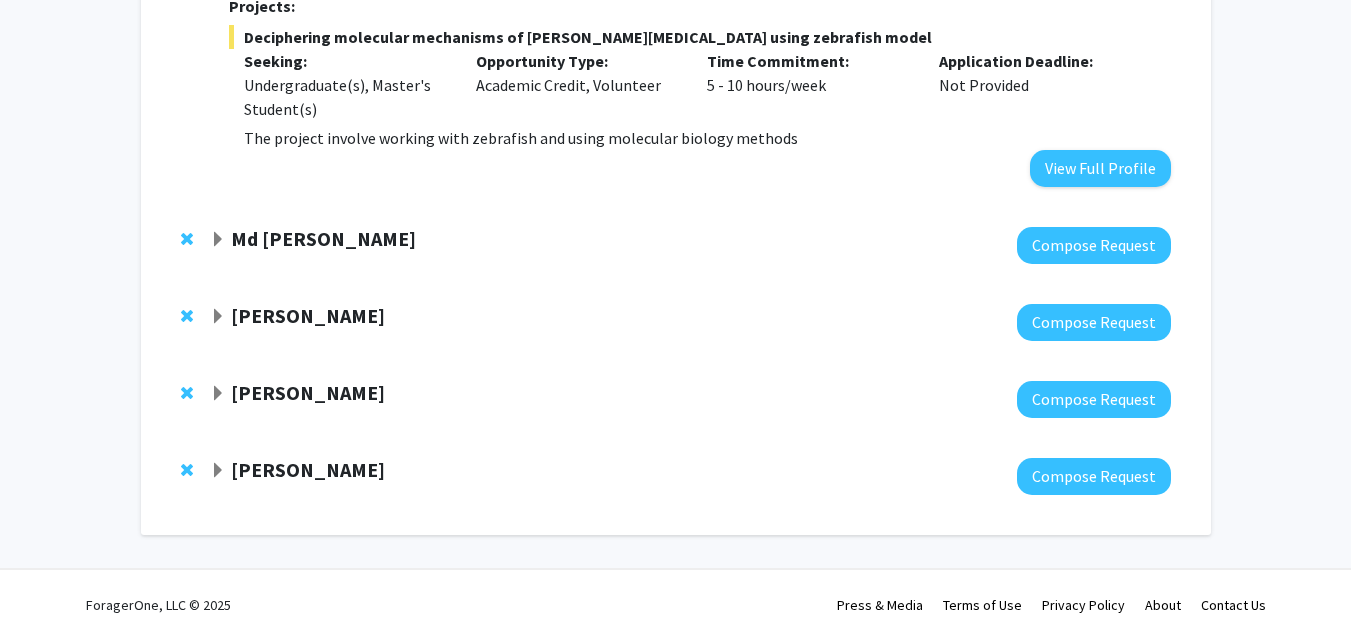 scroll, scrollTop: 1584, scrollLeft: 0, axis: vertical 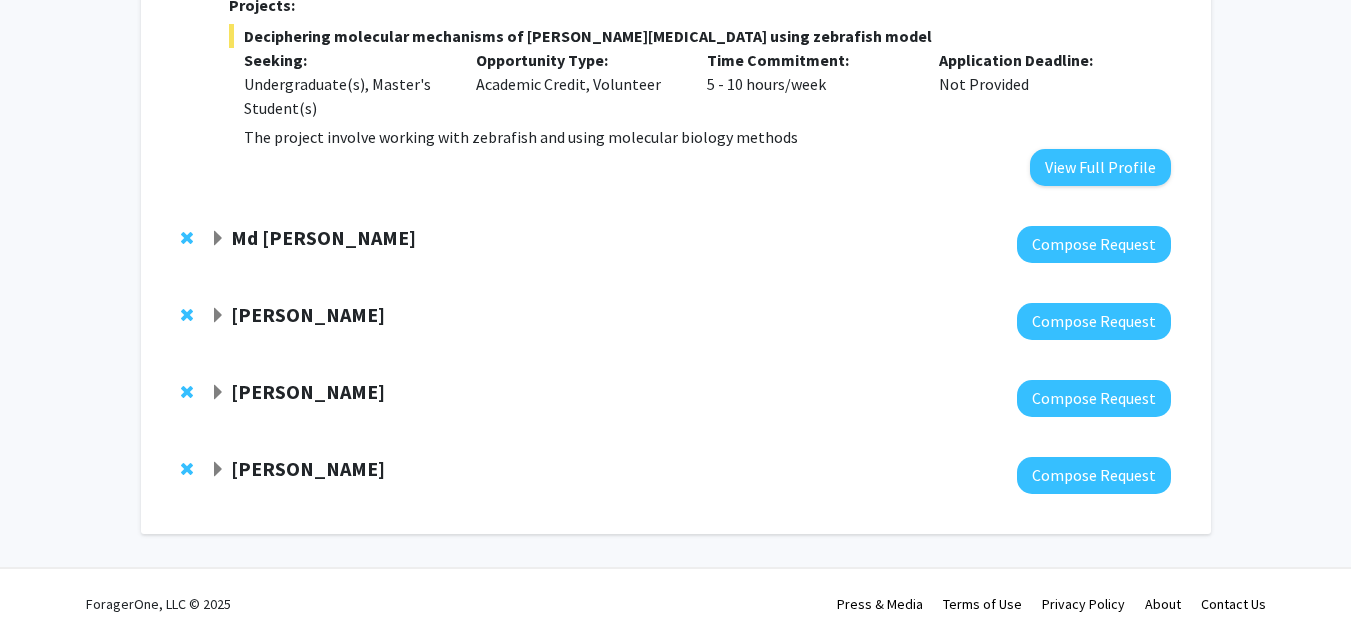 click on "Md [PERSON_NAME]" 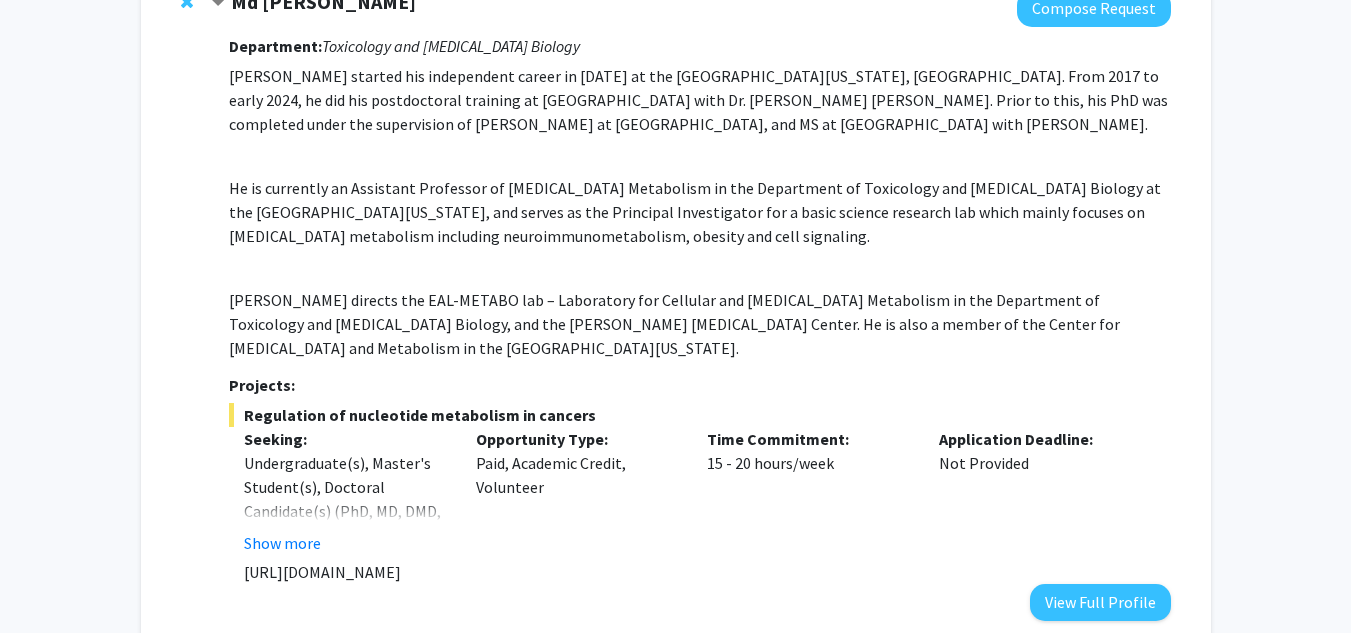 scroll, scrollTop: 1822, scrollLeft: 0, axis: vertical 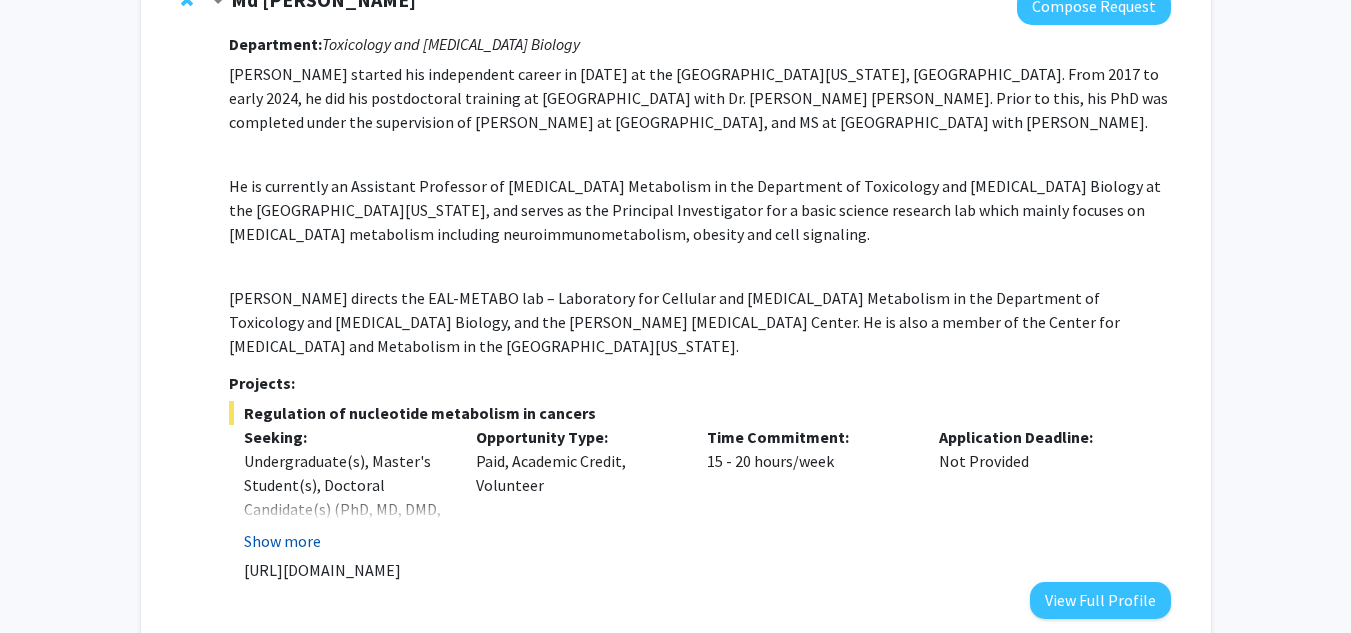 click on "Show more" at bounding box center [282, 541] 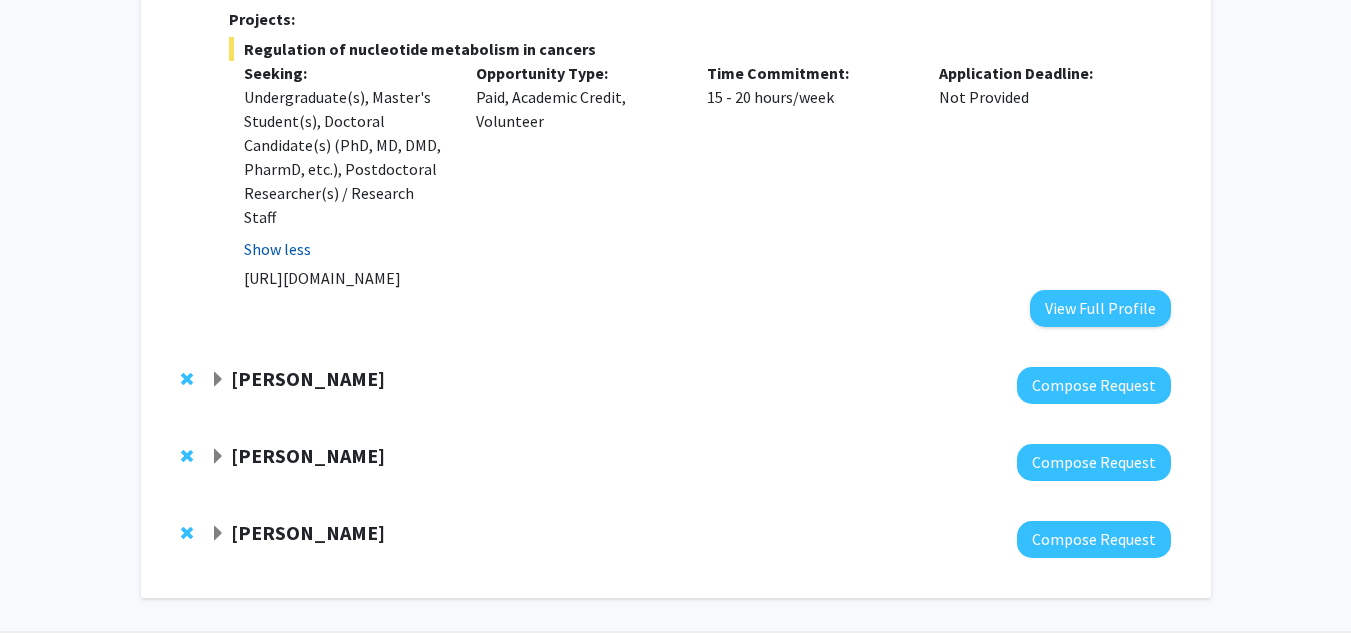 scroll, scrollTop: 2195, scrollLeft: 0, axis: vertical 